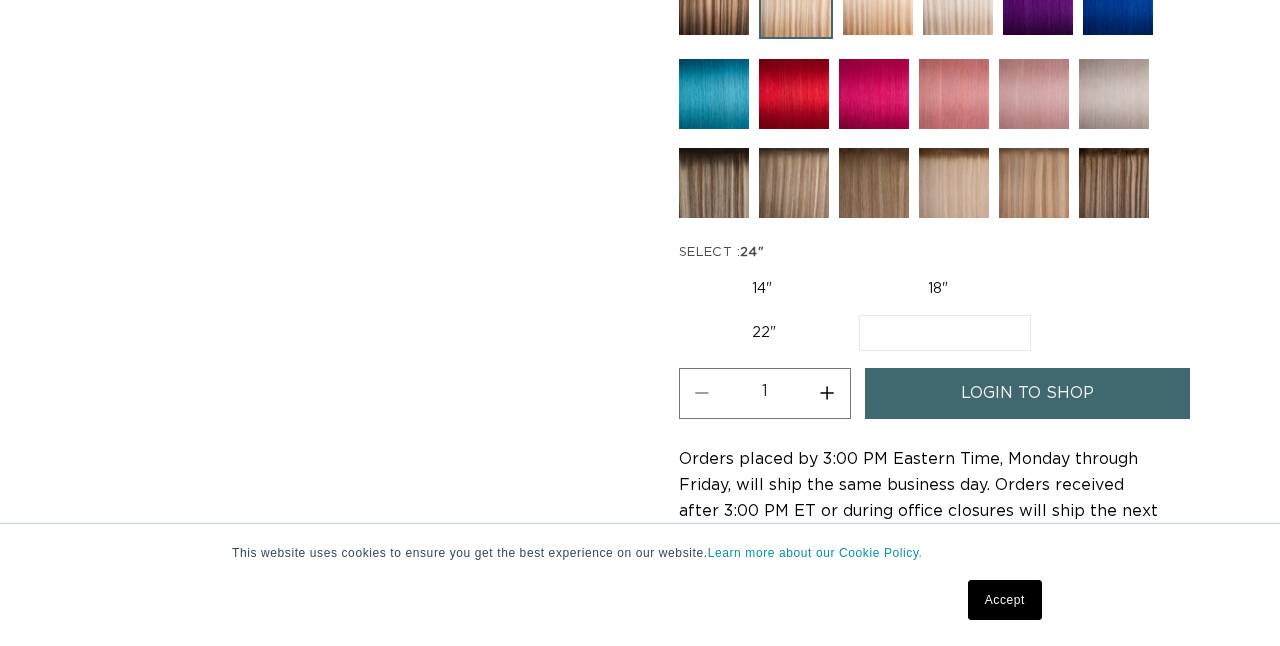scroll, scrollTop: 1022, scrollLeft: 0, axis: vertical 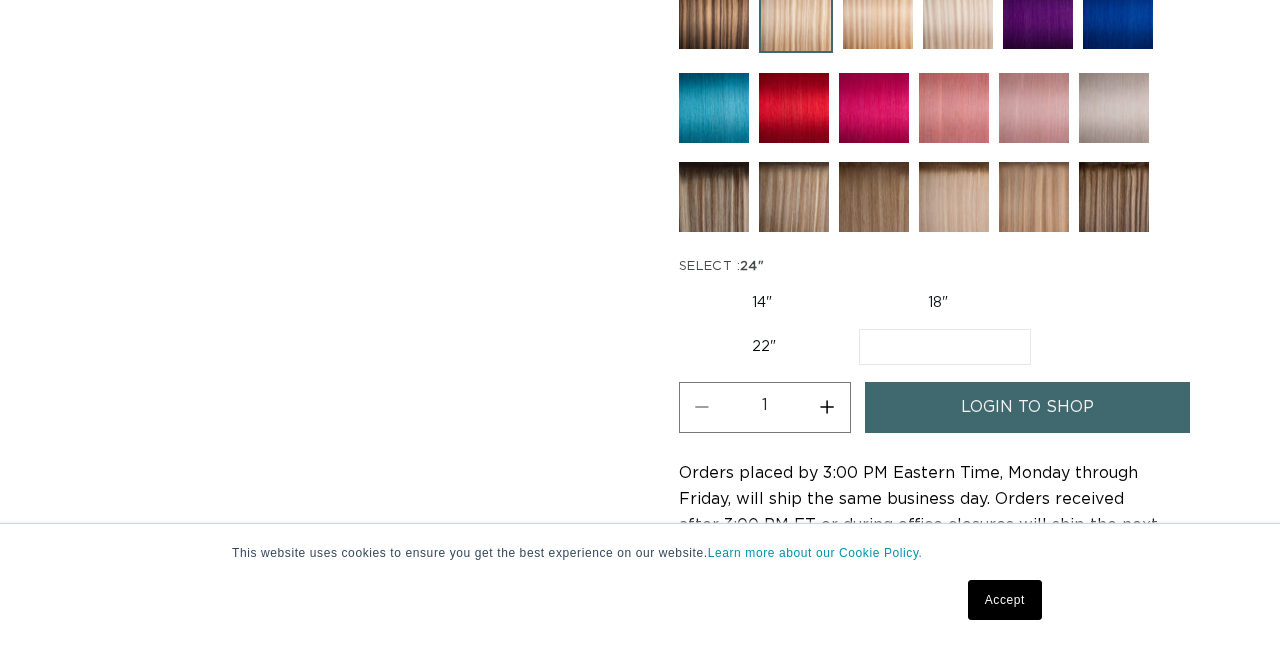 click on "login to shop" at bounding box center [1027, 407] 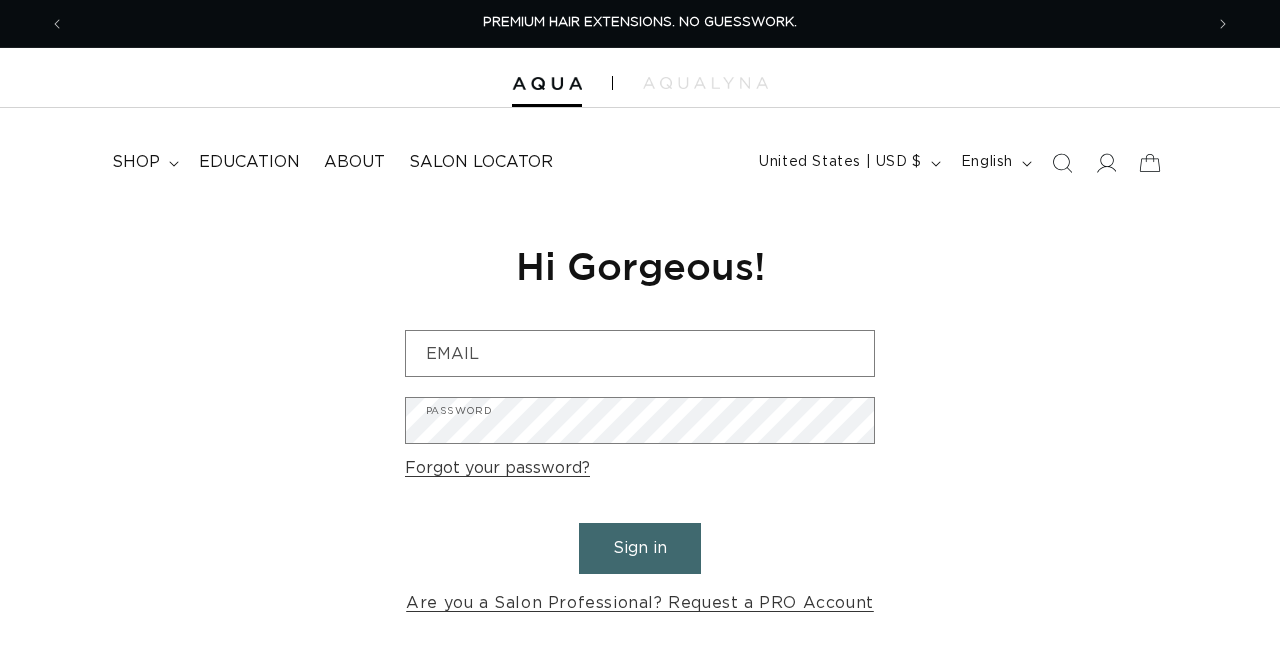 type on "stylebytaylerhahn@gmail.com" 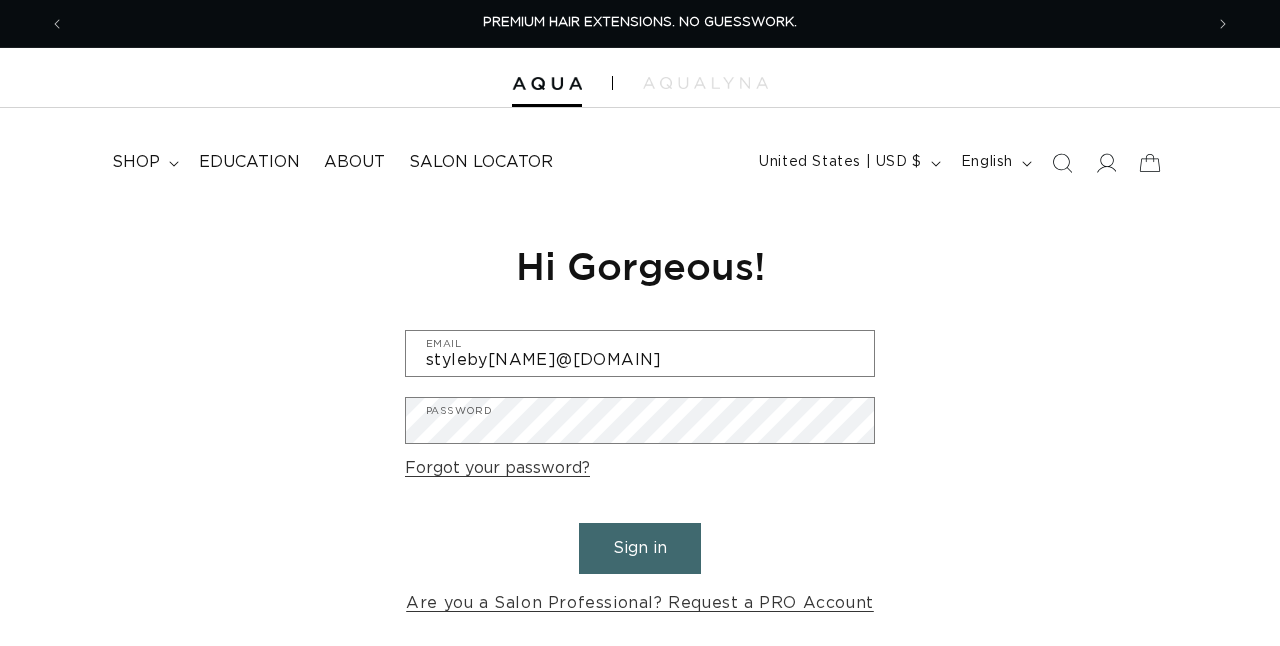 scroll, scrollTop: 0, scrollLeft: 0, axis: both 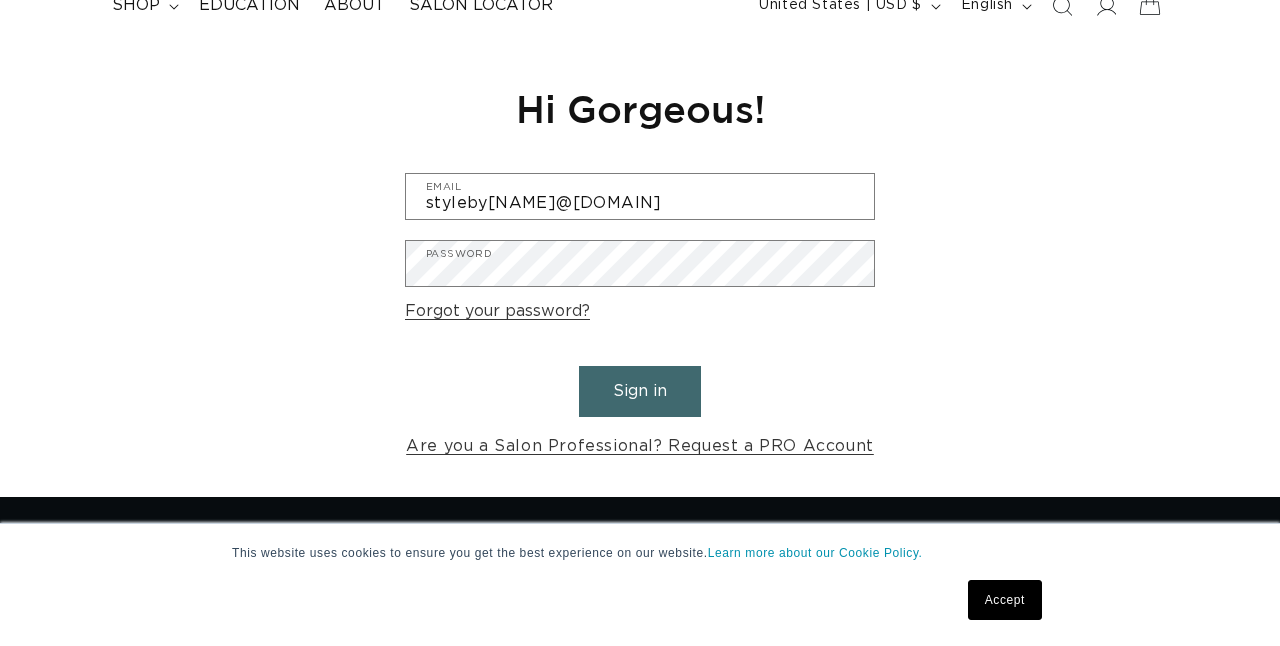 click on "Sign in" at bounding box center [640, 391] 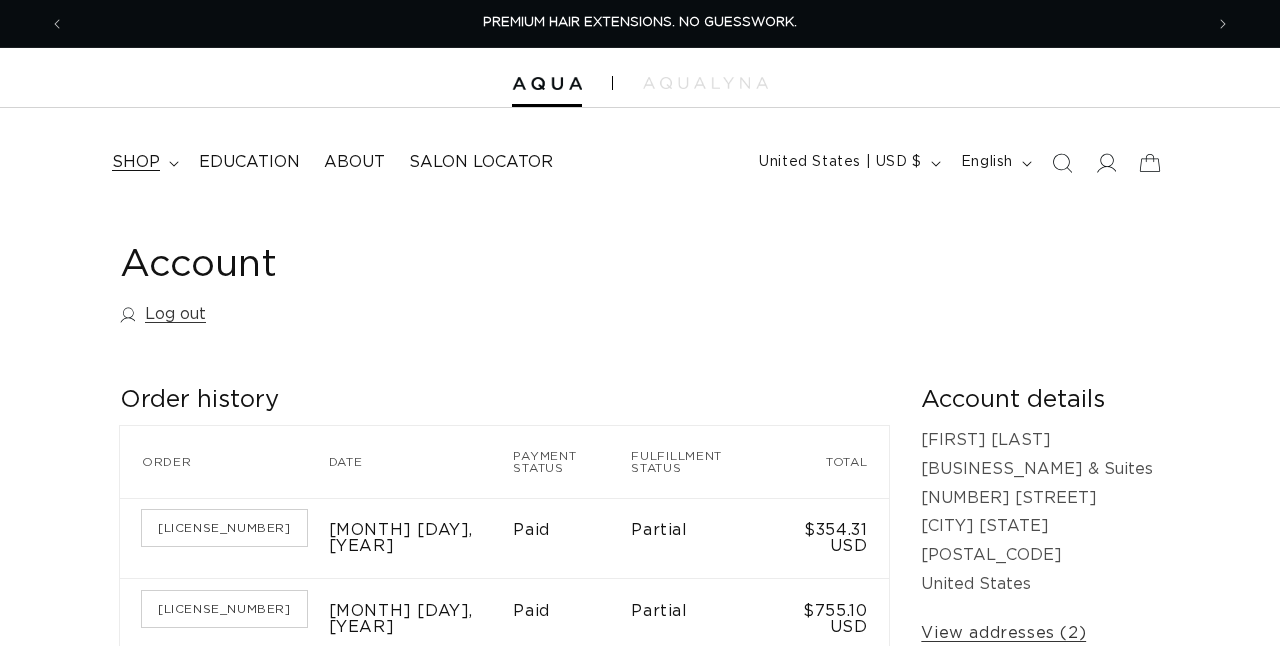 scroll, scrollTop: 0, scrollLeft: 0, axis: both 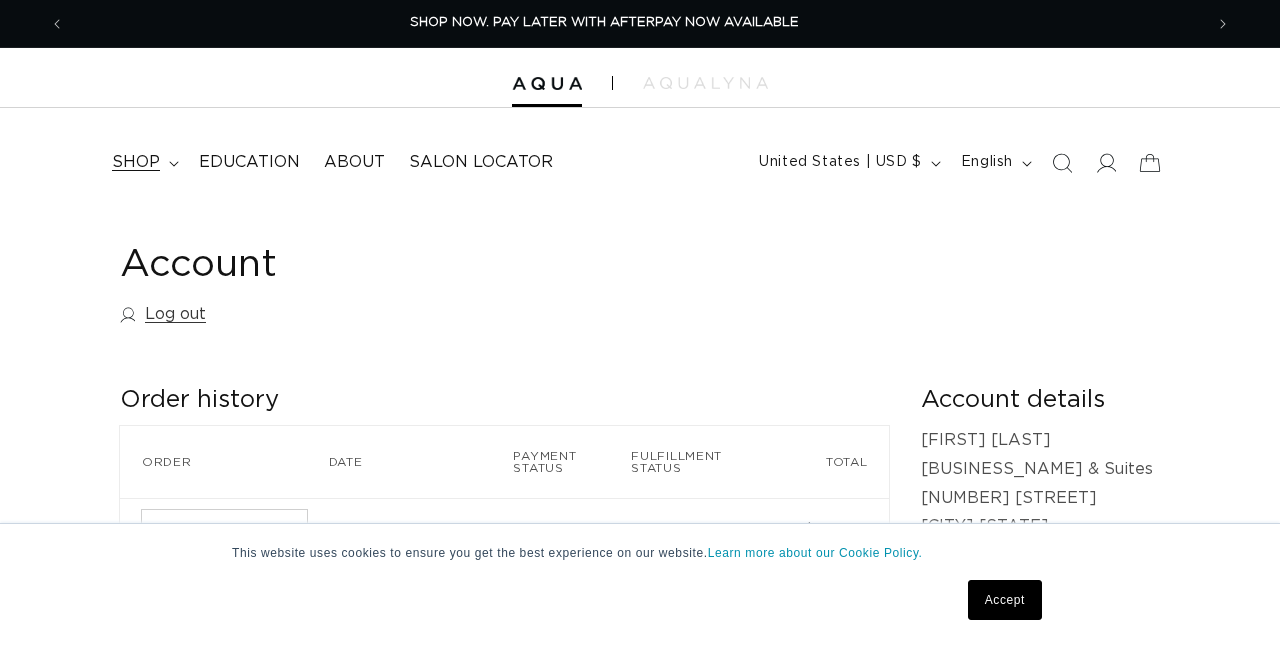 click on "shop" at bounding box center [143, 162] 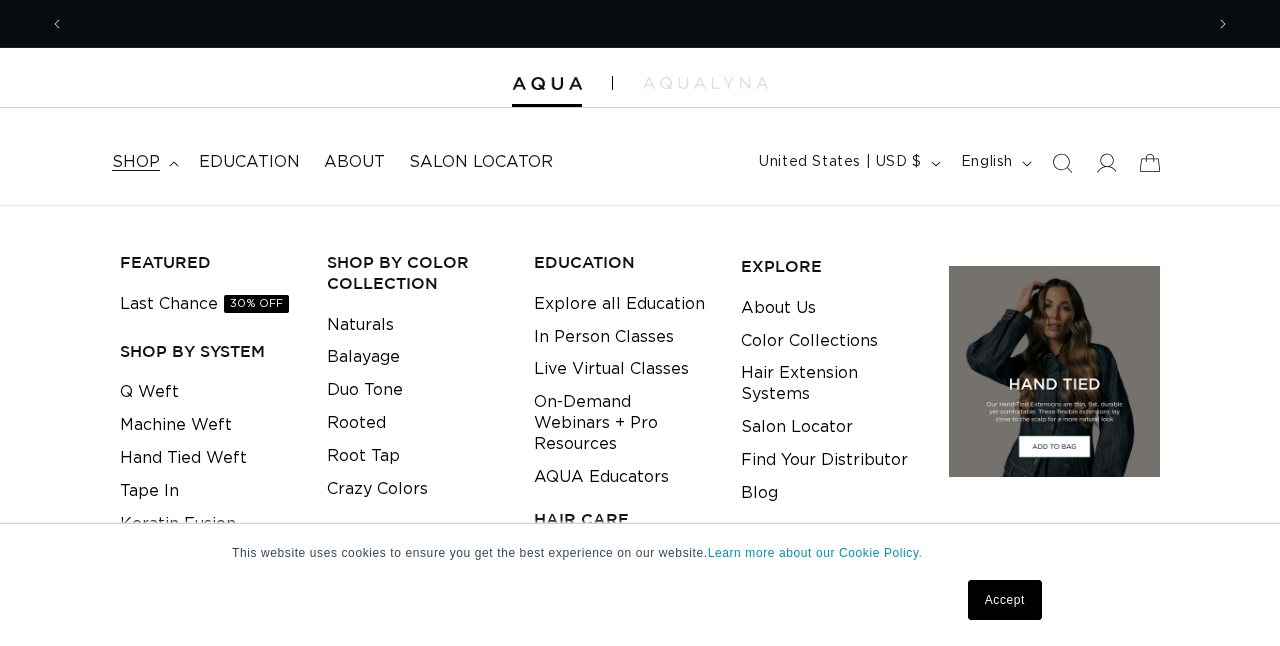 scroll, scrollTop: 0, scrollLeft: 2348, axis: horizontal 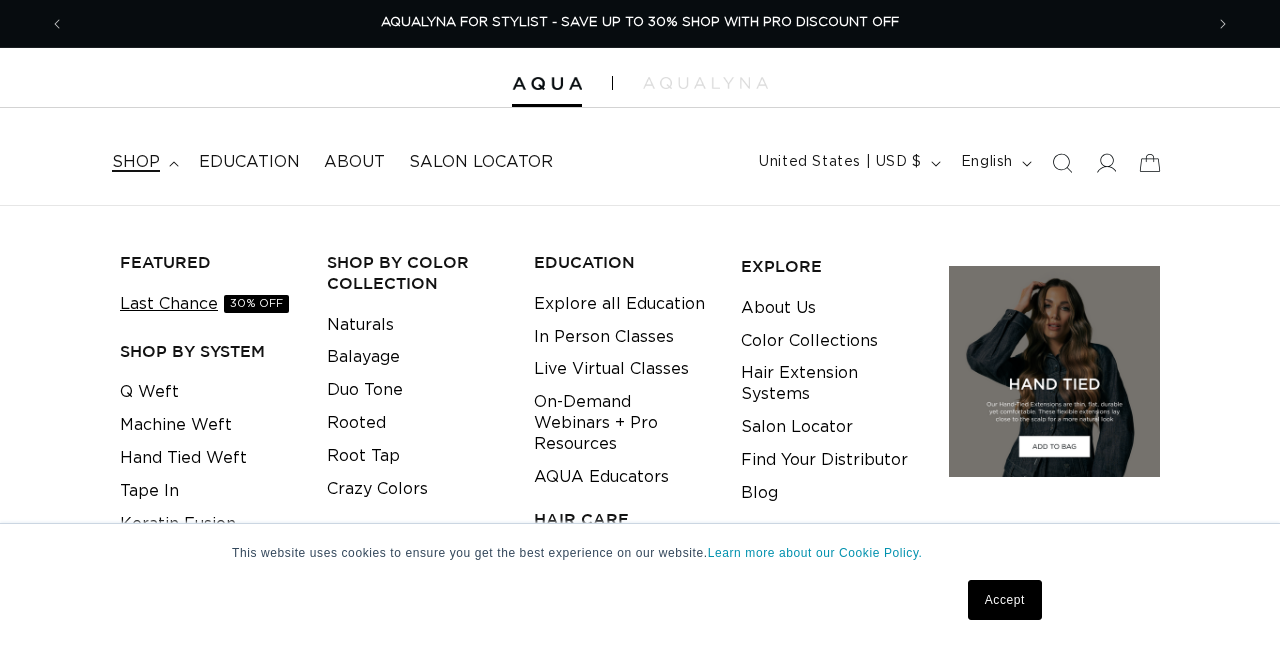 click on "Last Chance
30% OFF" at bounding box center [204, 304] 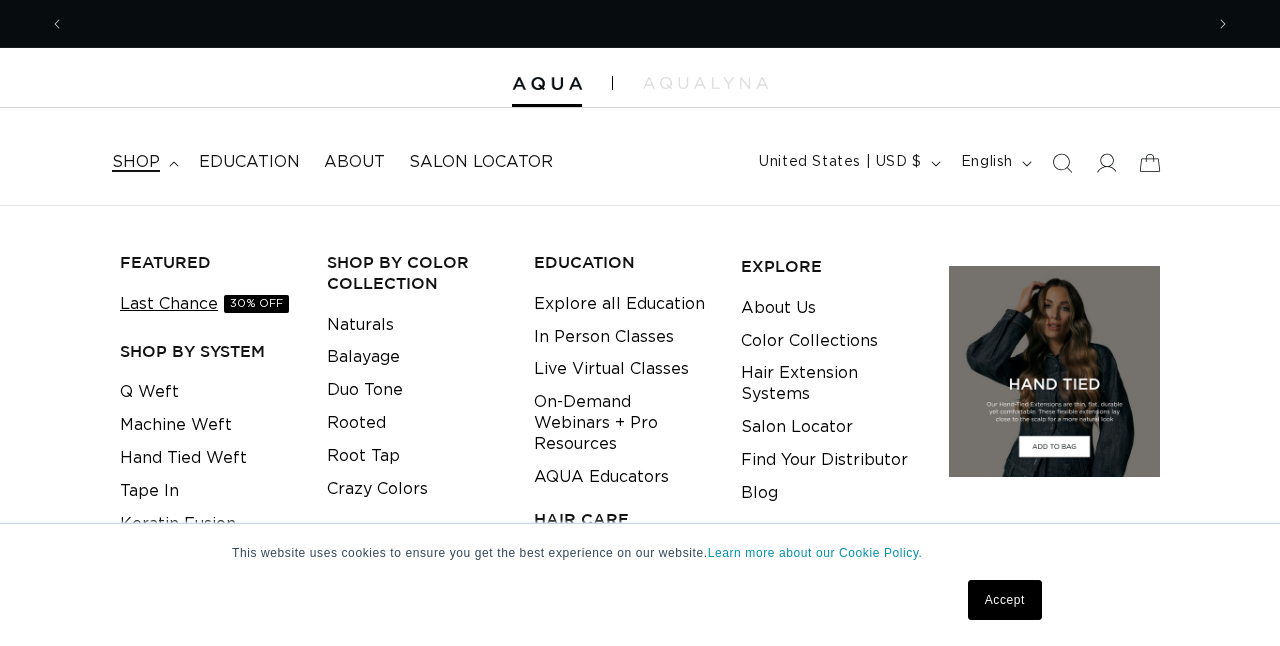scroll, scrollTop: 0, scrollLeft: 0, axis: both 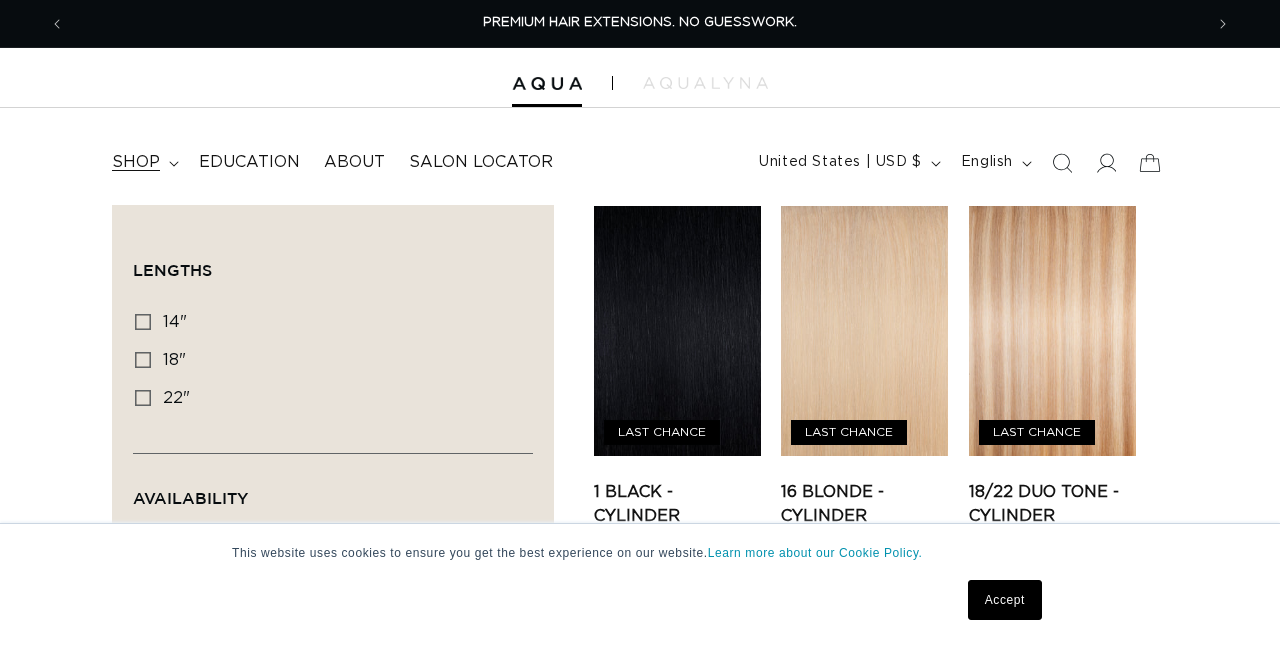 click on "shop" at bounding box center [143, 162] 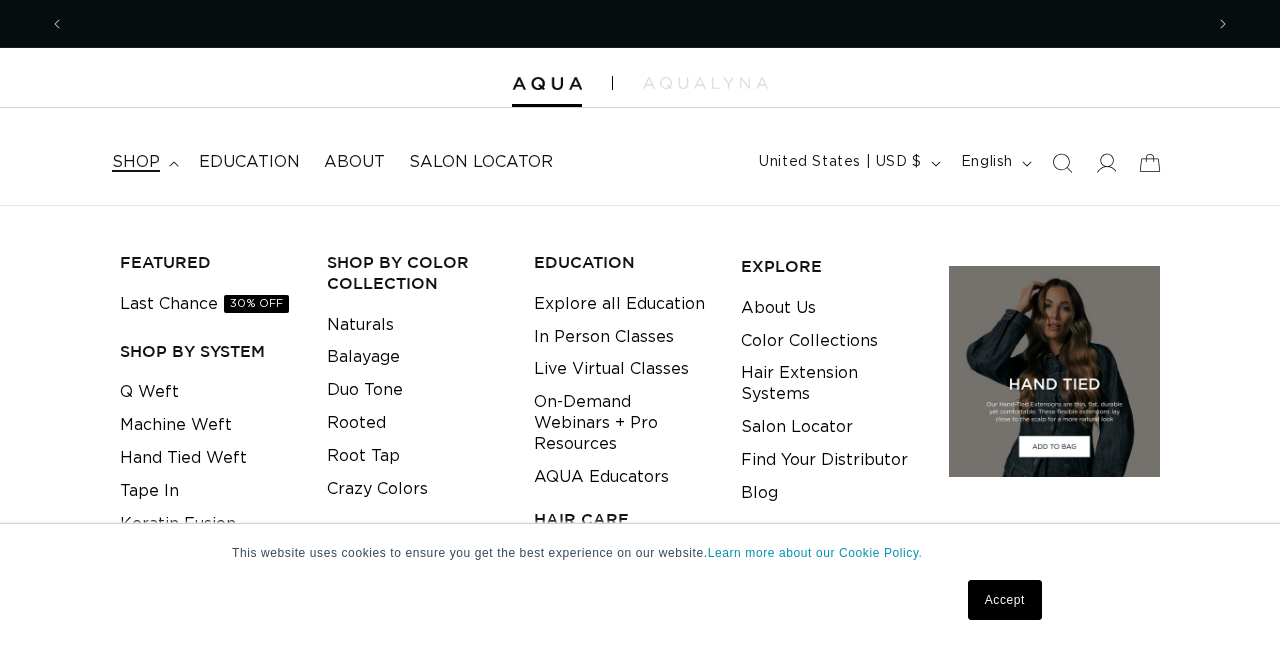 scroll, scrollTop: 0, scrollLeft: 1174, axis: horizontal 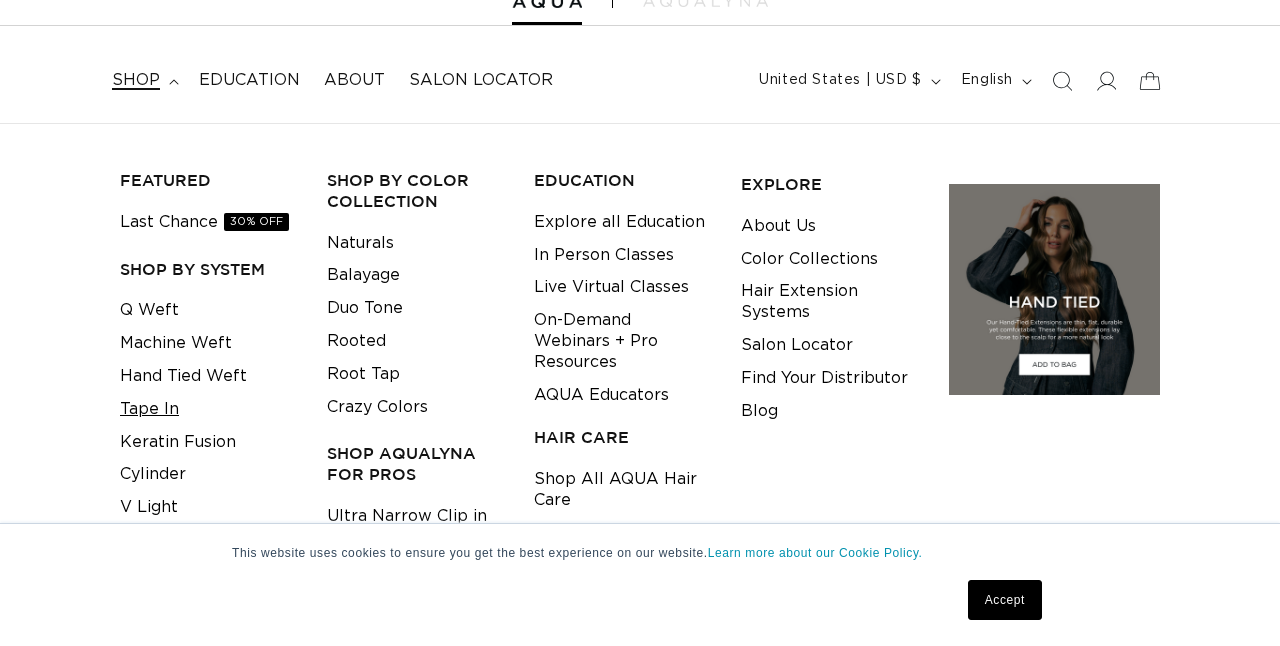 click on "Tape In" at bounding box center [149, 409] 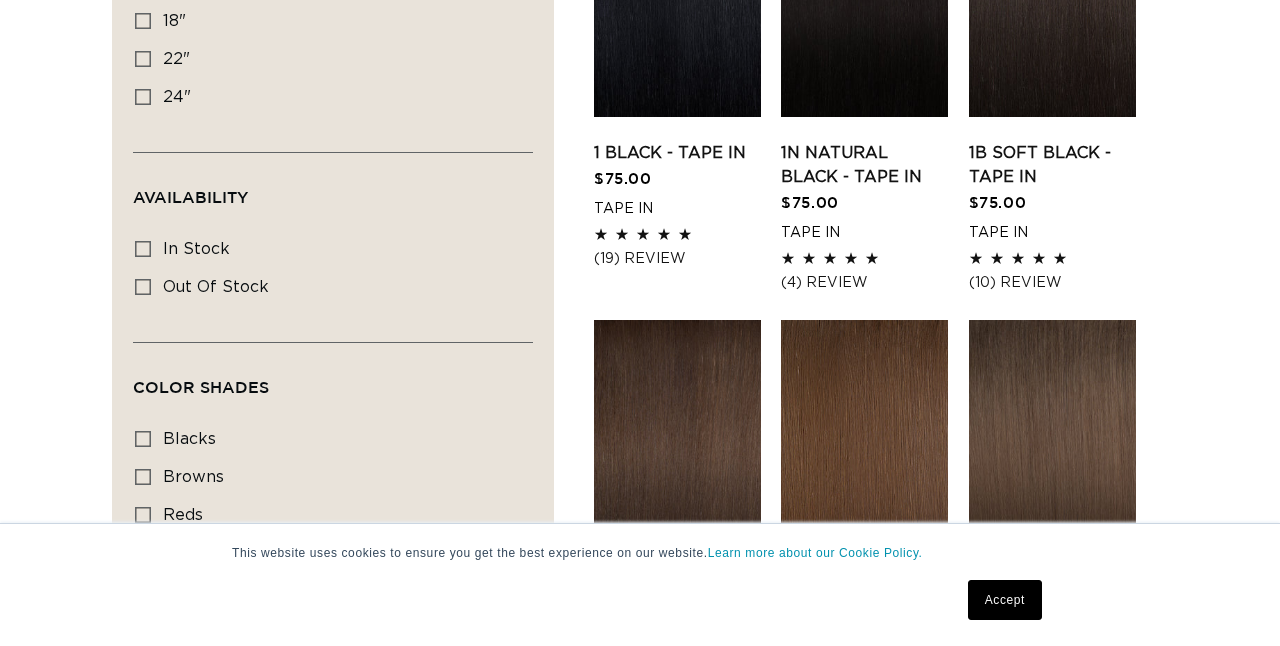 scroll, scrollTop: 334, scrollLeft: 0, axis: vertical 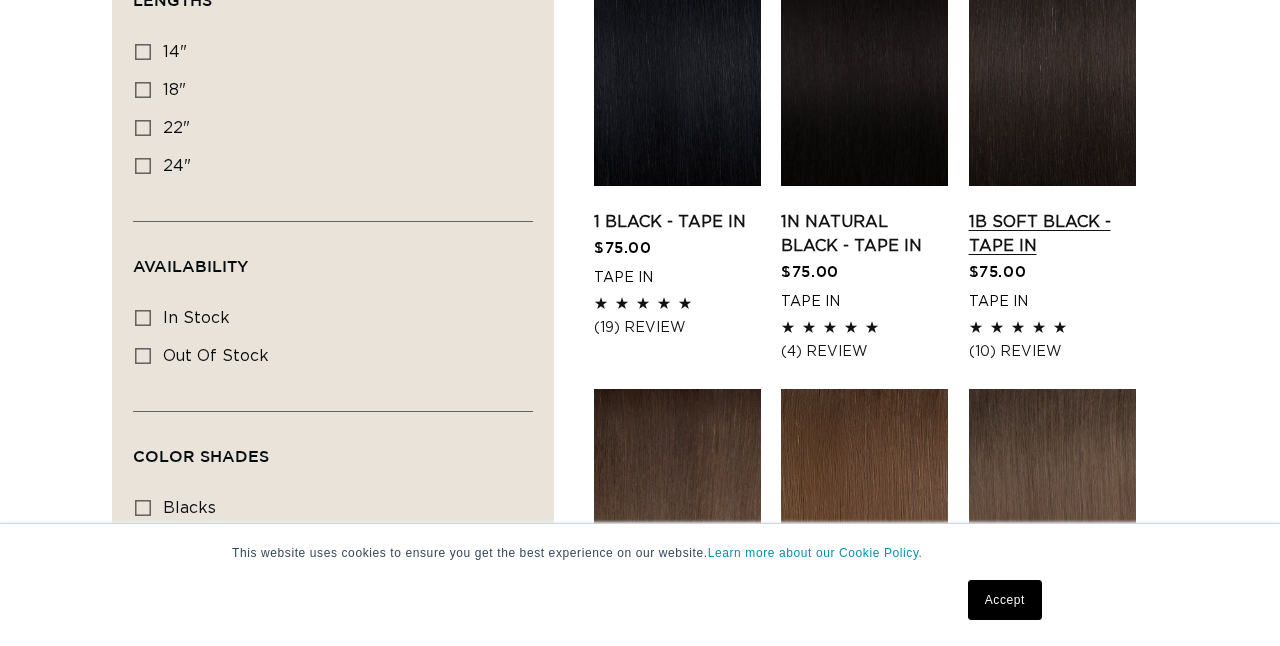 click on "1B Soft Black - Tape In" at bounding box center (1052, 234) 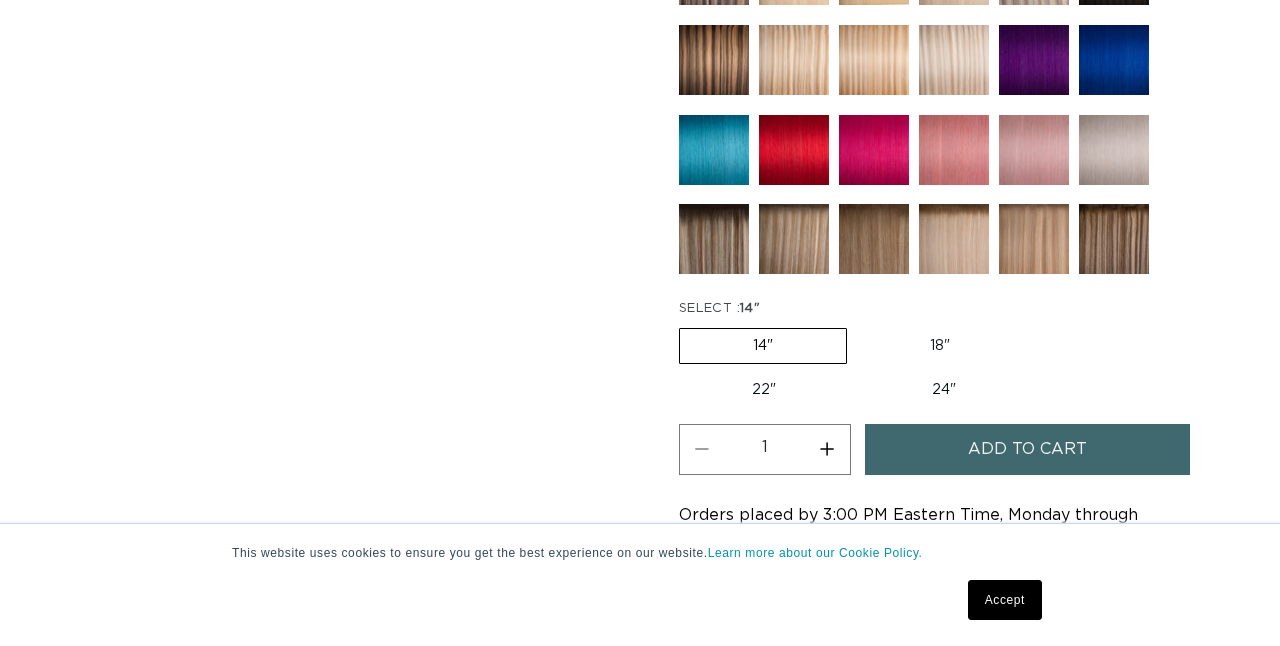 click on "24" Variant sold out or unavailable" at bounding box center [944, 390] 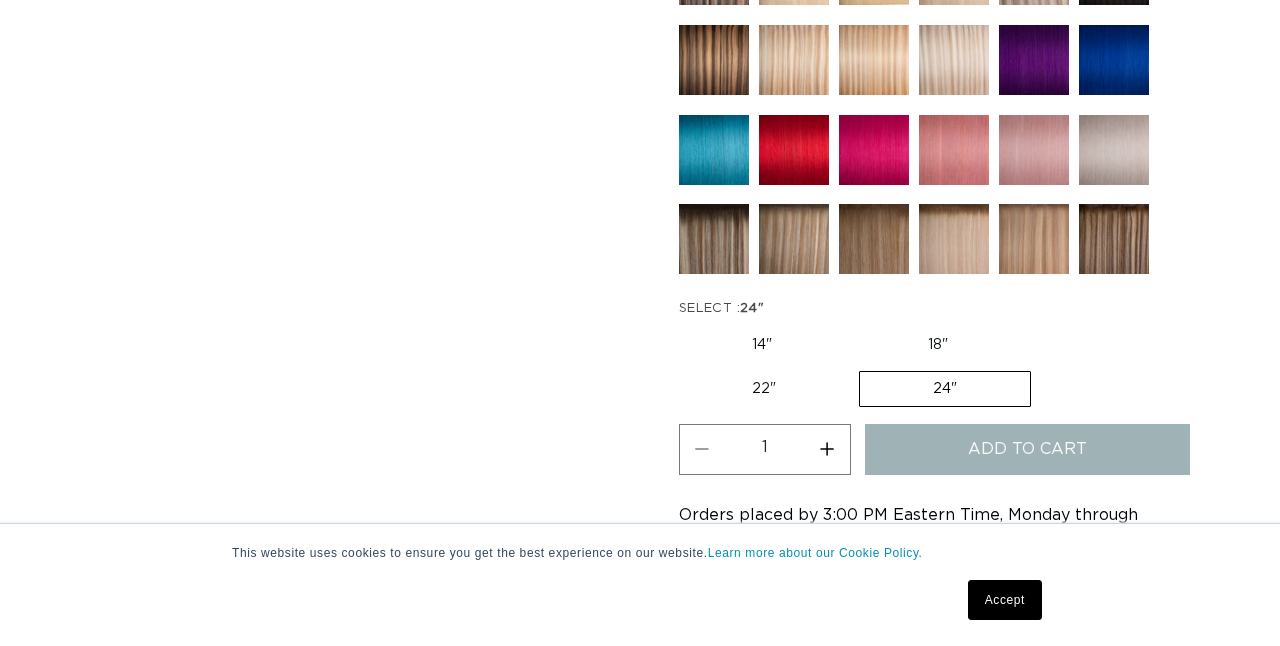 scroll, scrollTop: 1053, scrollLeft: 0, axis: vertical 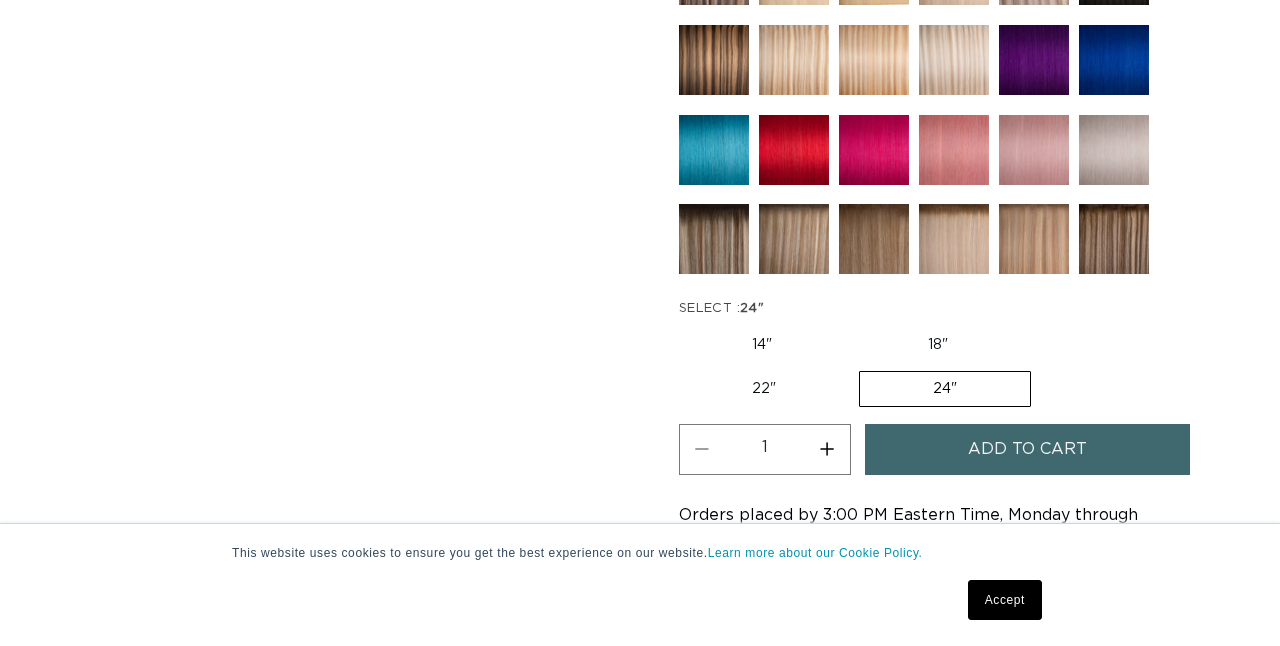 click on "Increase quantity for 1B Soft Black - Tape In" at bounding box center [827, 449] 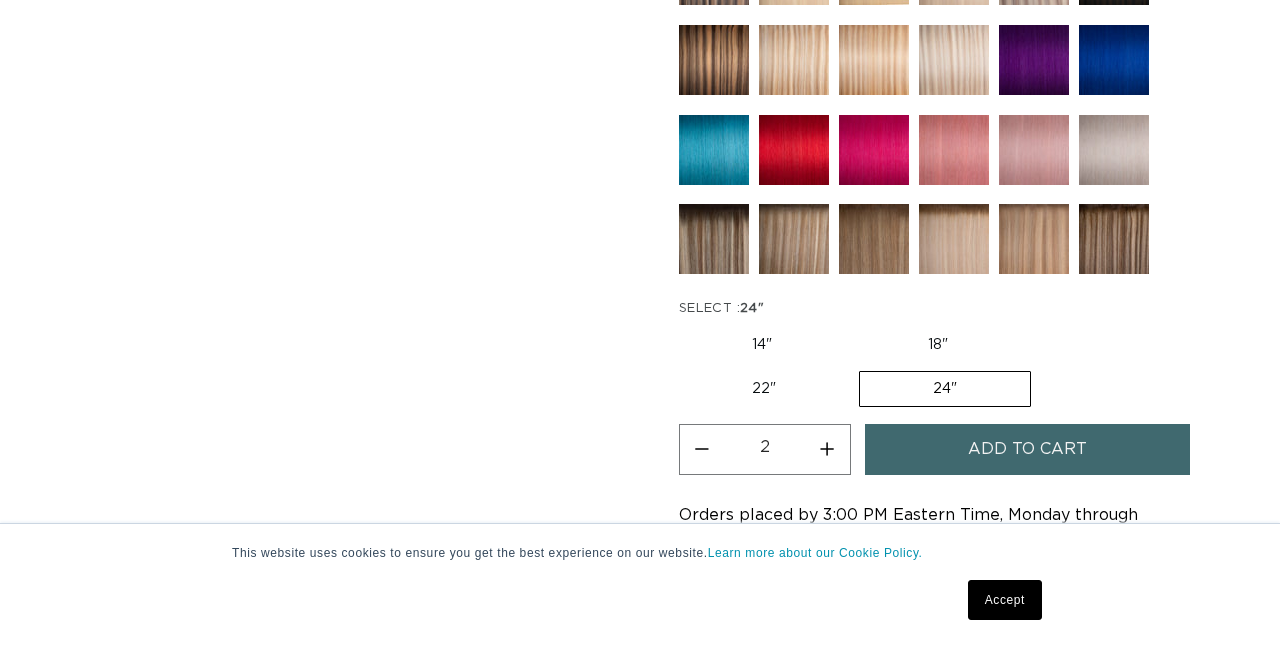click on "Increase quantity for 1B Soft Black - Tape In" at bounding box center [827, 449] 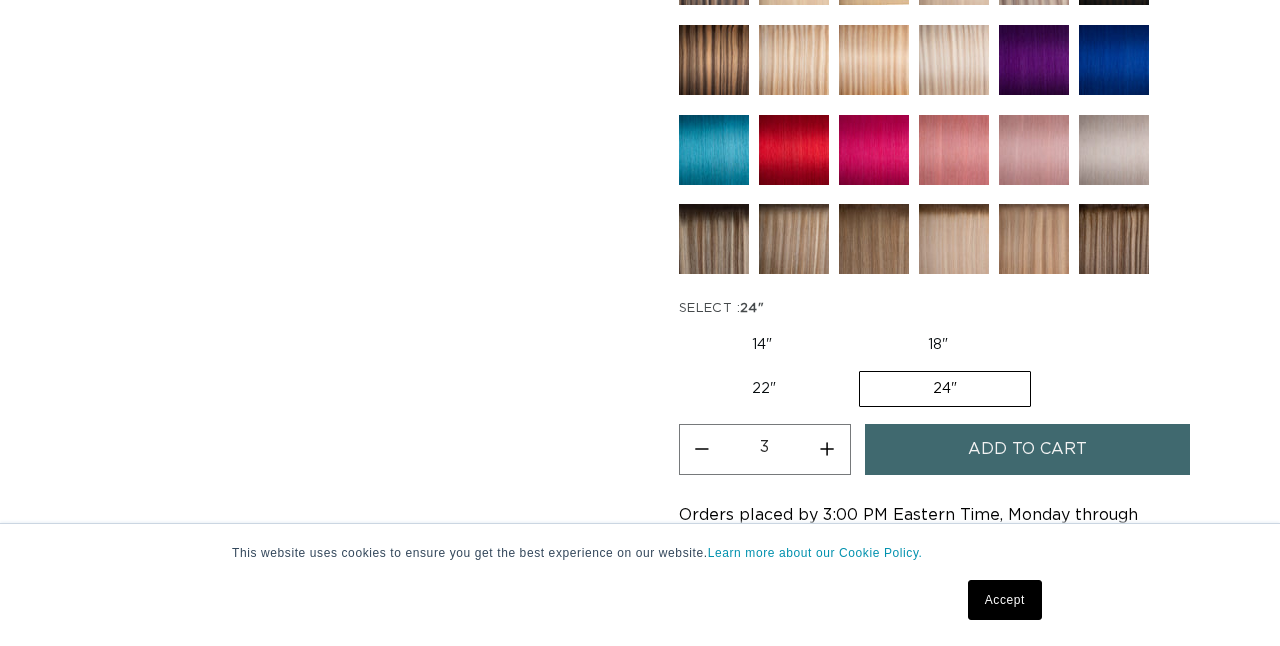 scroll, scrollTop: 0, scrollLeft: 2348, axis: horizontal 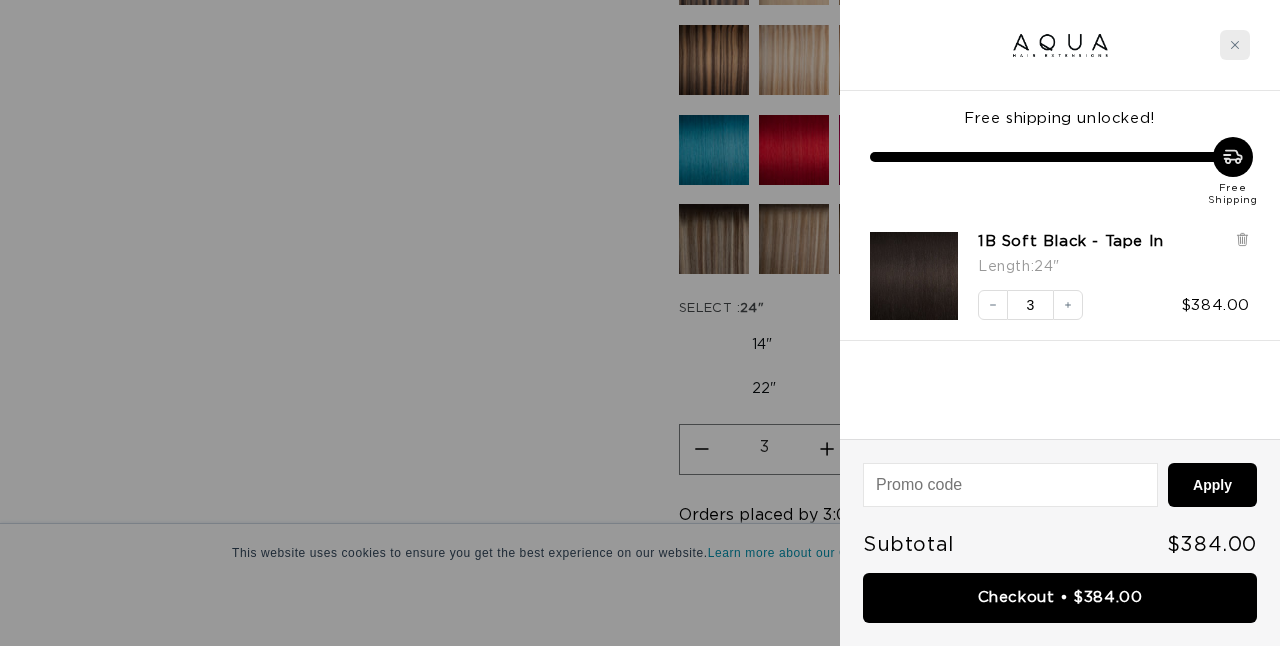 click at bounding box center (1235, 45) 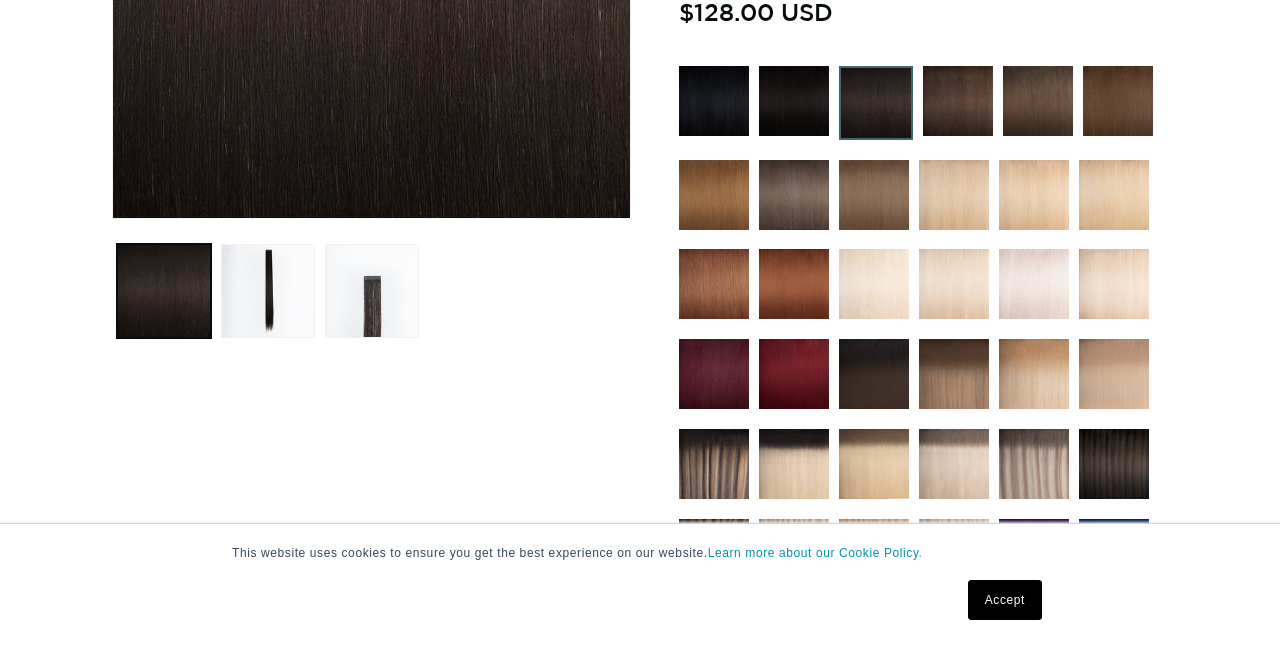 scroll, scrollTop: 546, scrollLeft: 0, axis: vertical 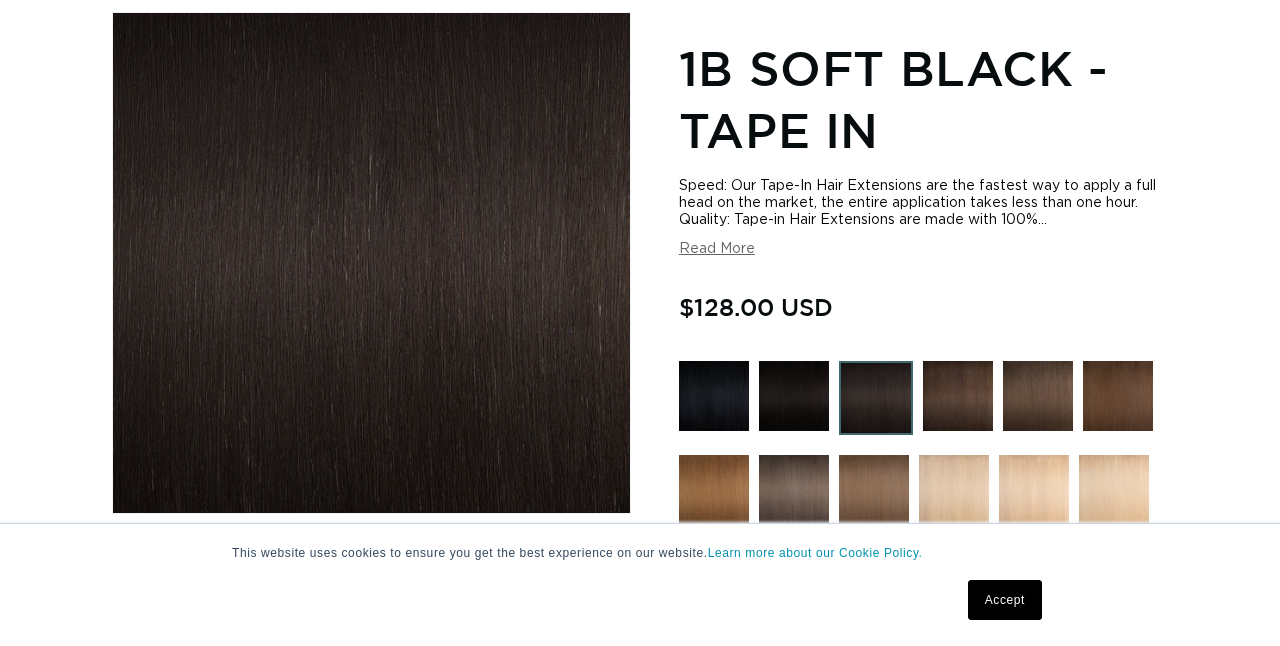 click at bounding box center (958, 396) 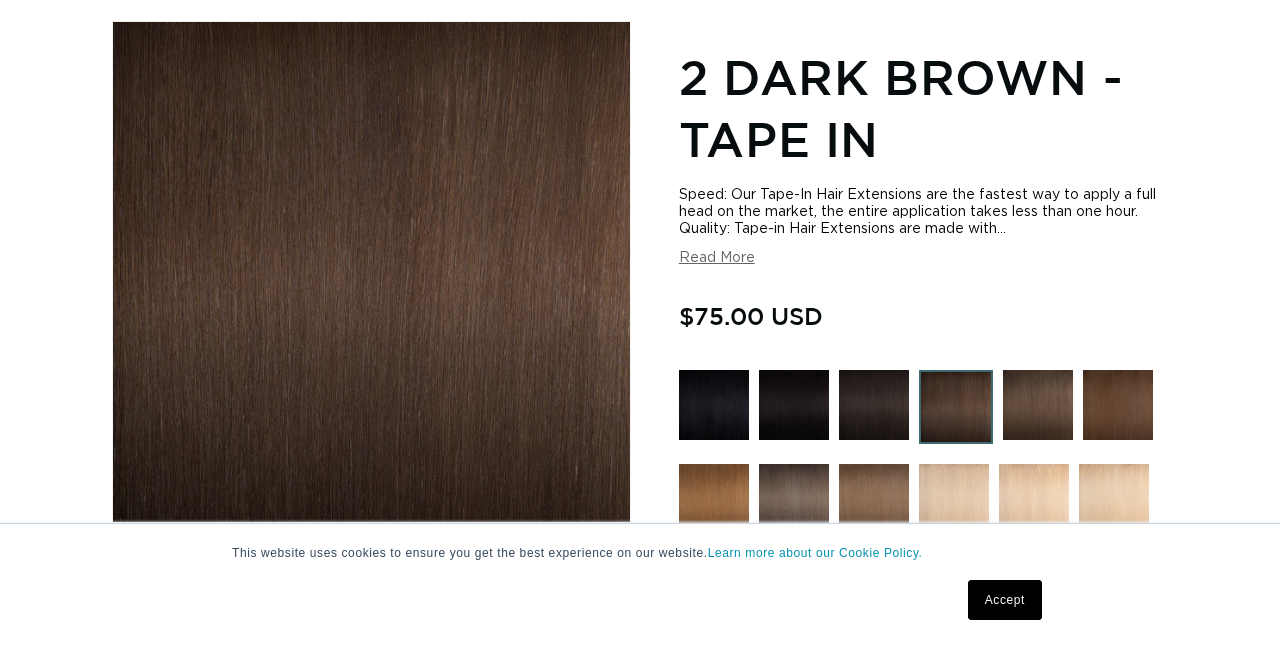 scroll, scrollTop: 285, scrollLeft: 0, axis: vertical 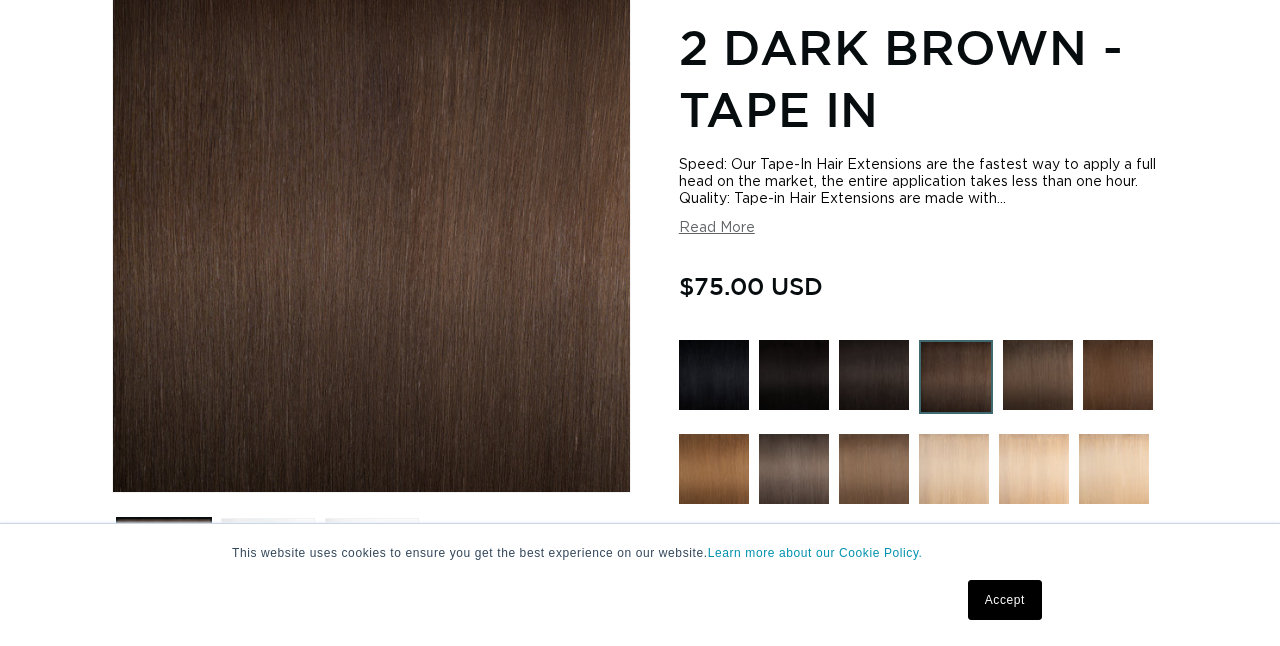 click at bounding box center (794, 375) 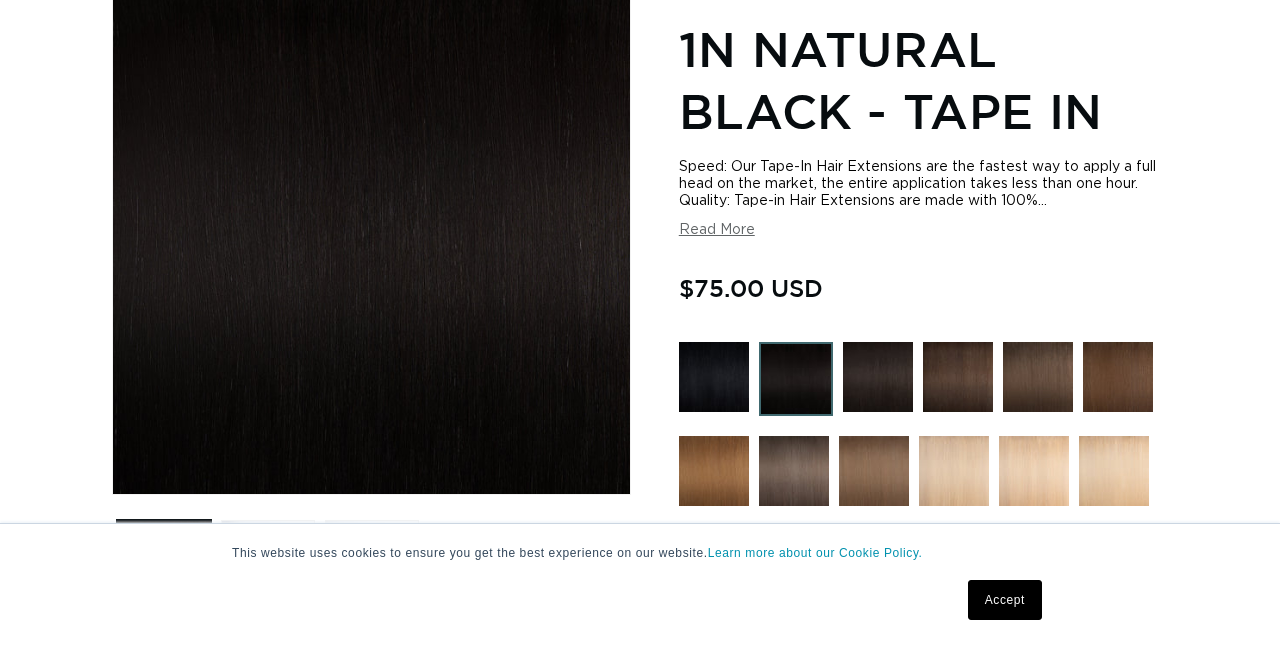 scroll, scrollTop: 284, scrollLeft: 0, axis: vertical 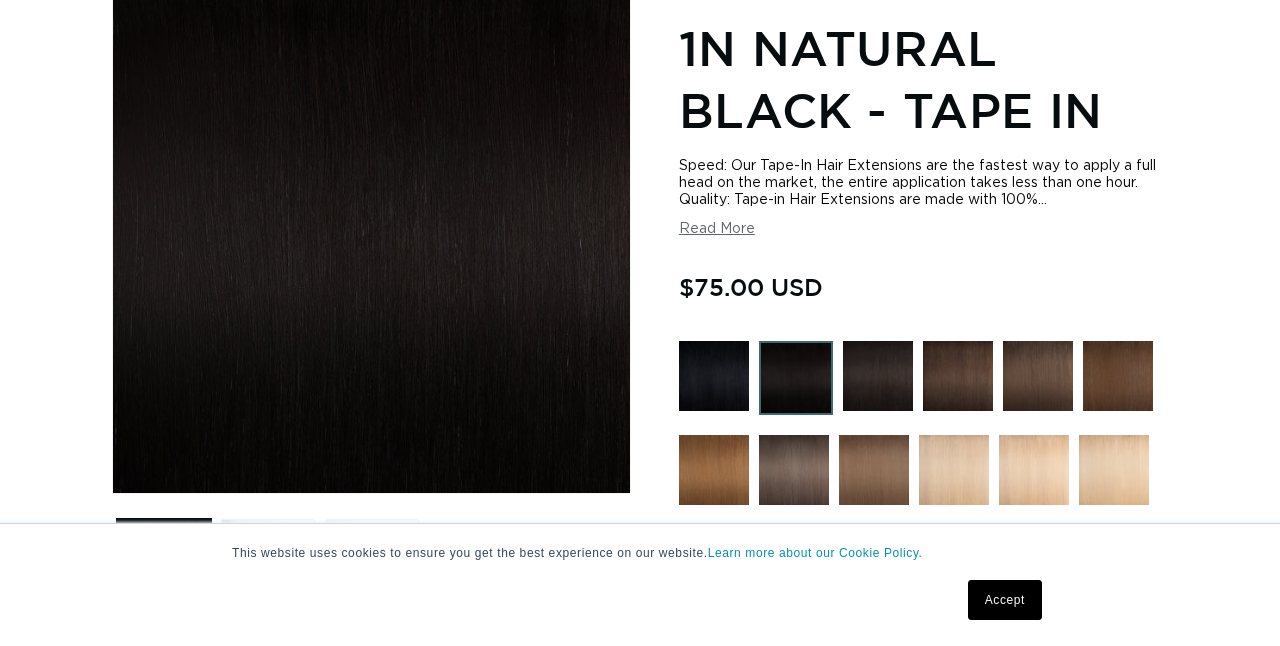 click at bounding box center (878, 376) 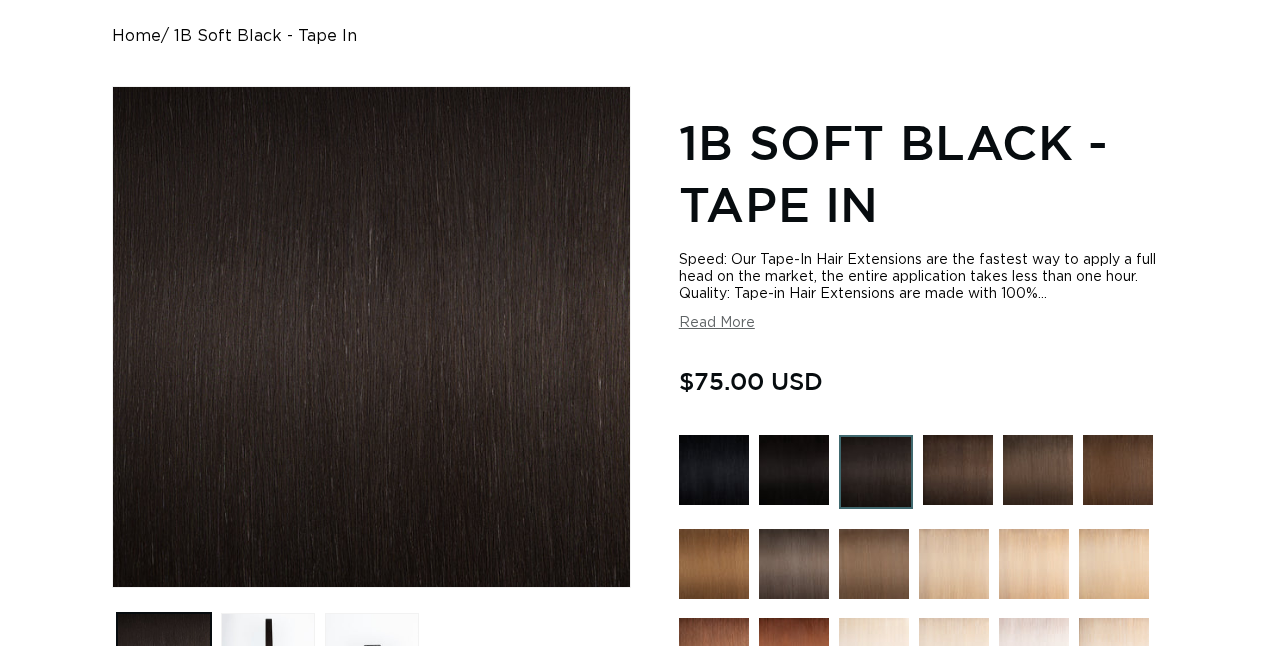scroll, scrollTop: 307, scrollLeft: 0, axis: vertical 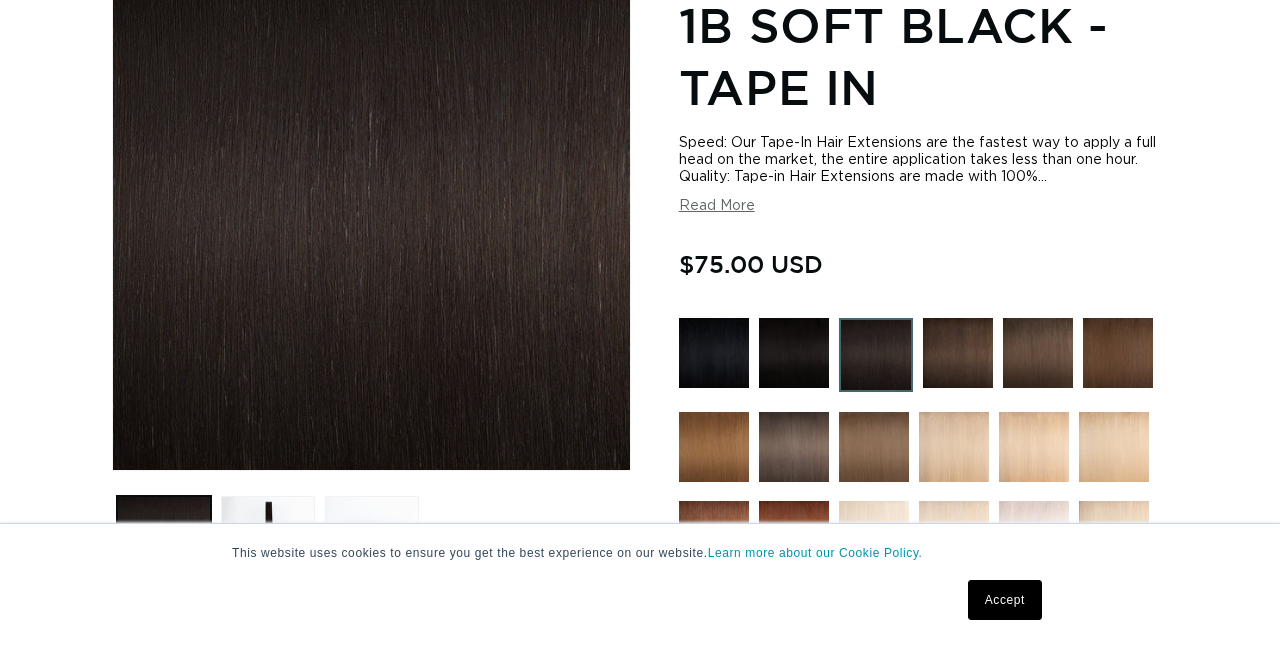 click at bounding box center [794, 353] 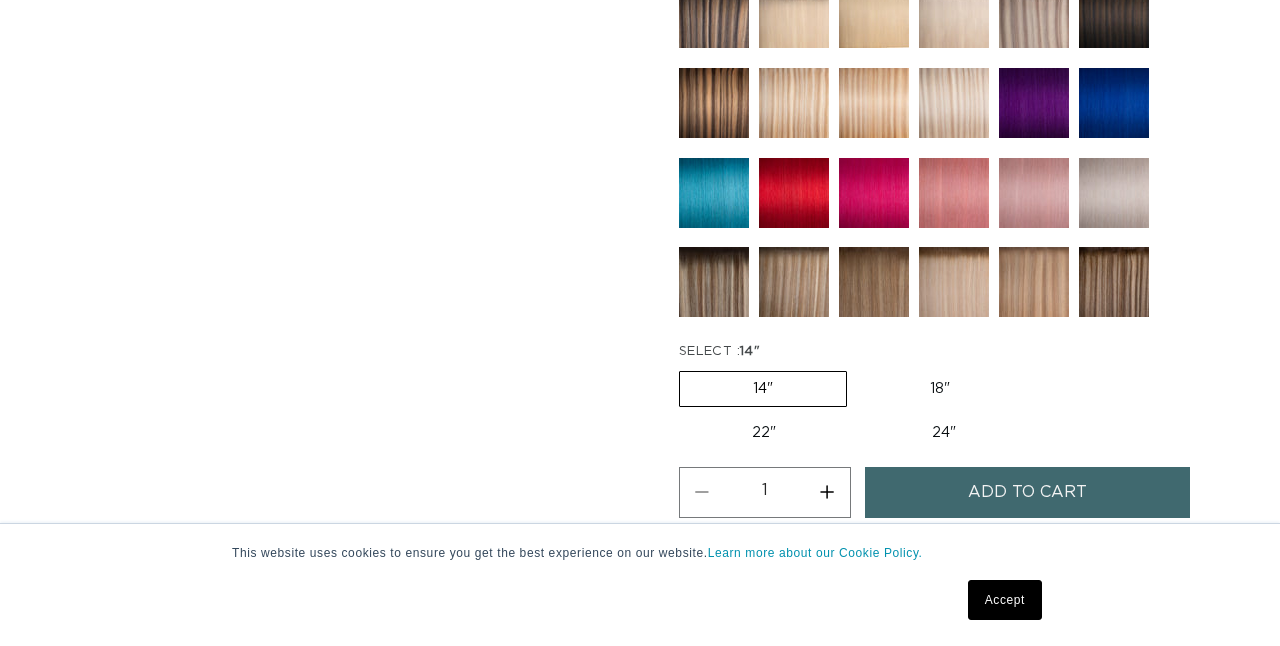 scroll, scrollTop: 1128, scrollLeft: 0, axis: vertical 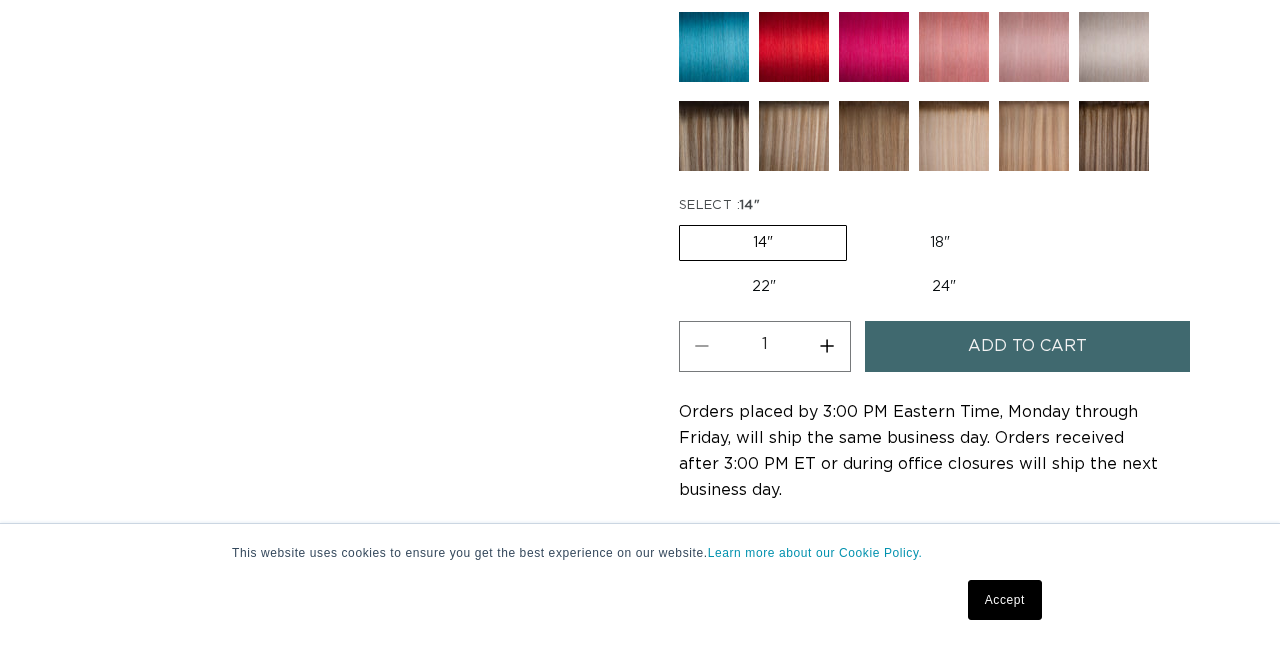 click on "24" Variant sold out or unavailable" at bounding box center (944, 287) 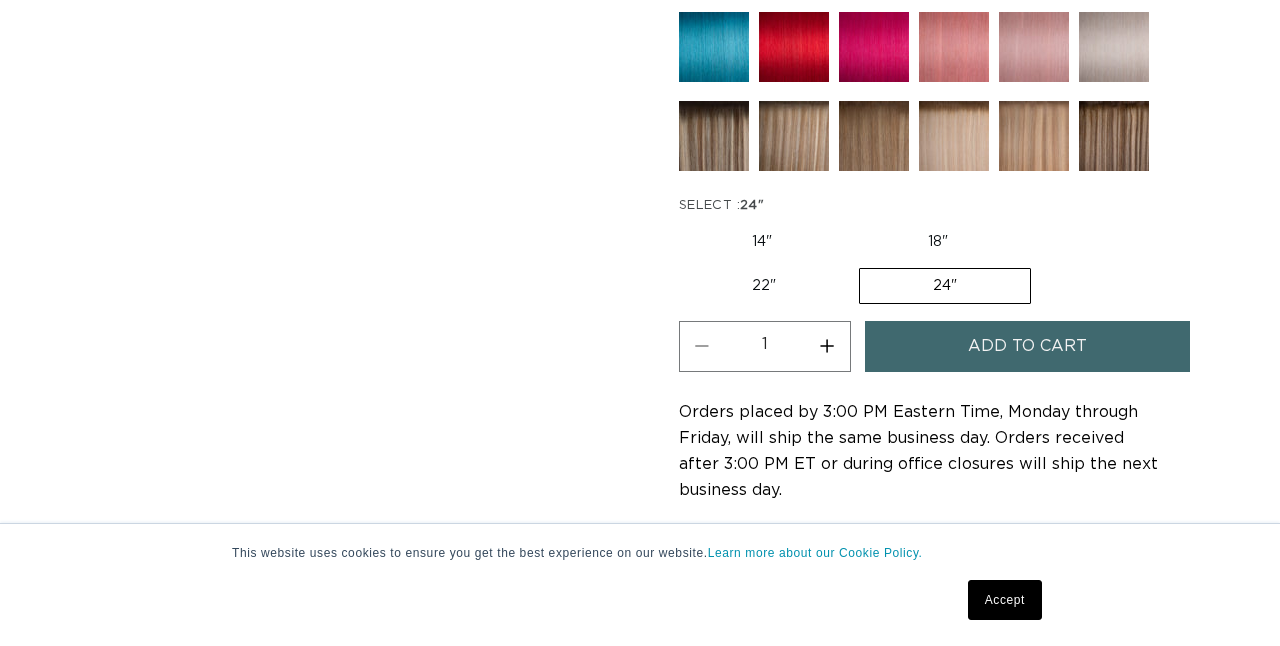click on "Increase quantity for 1N Natural Black - Tape In" at bounding box center (827, 346) 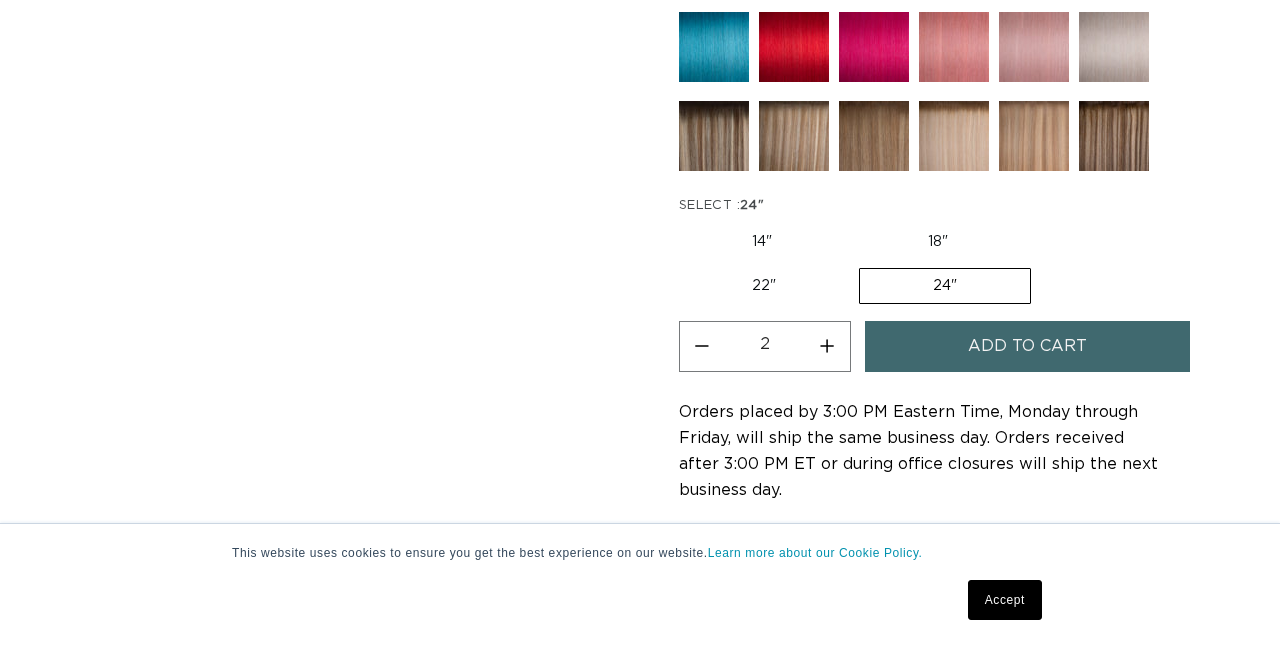 scroll, scrollTop: 0, scrollLeft: 2348, axis: horizontal 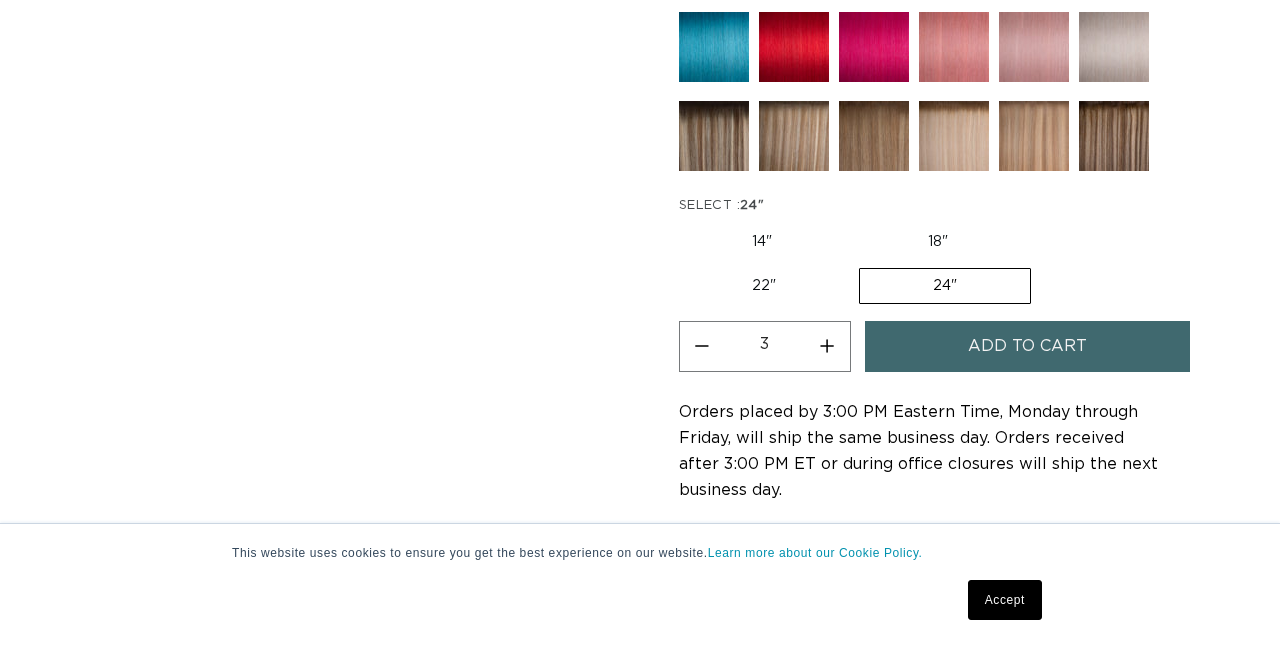 click on "Add to cart" at bounding box center [1027, 346] 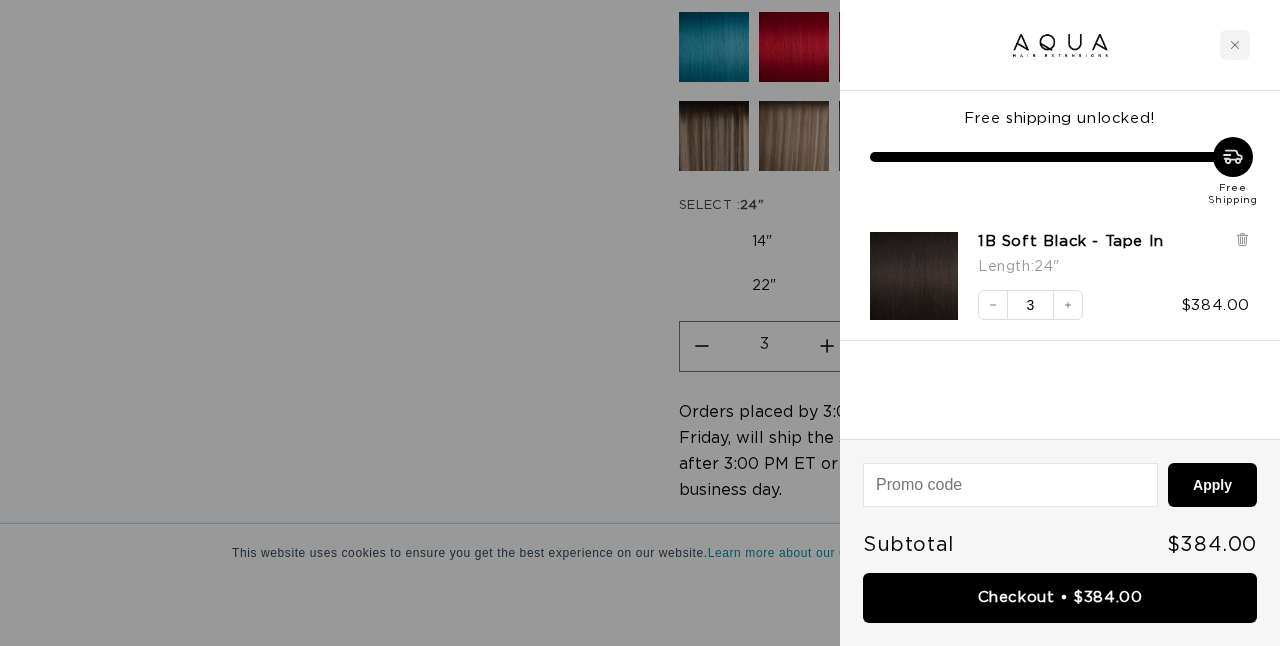 scroll, scrollTop: 0, scrollLeft: 0, axis: both 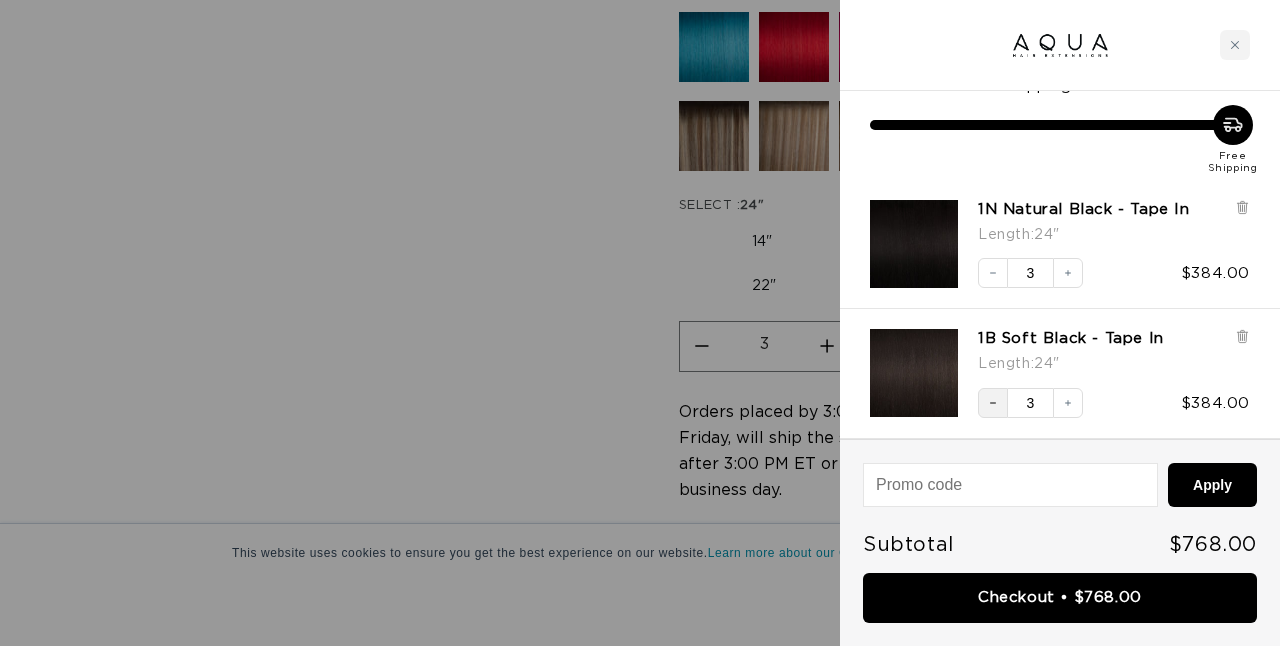 click 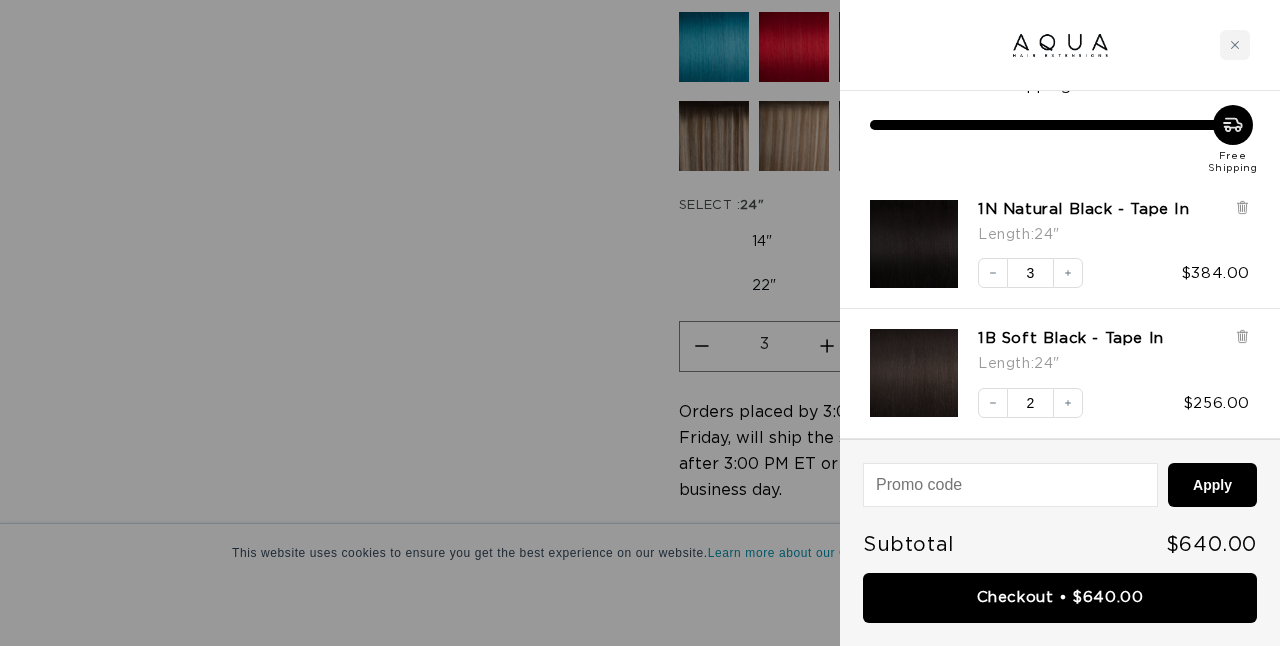 scroll, scrollTop: 0, scrollLeft: 0, axis: both 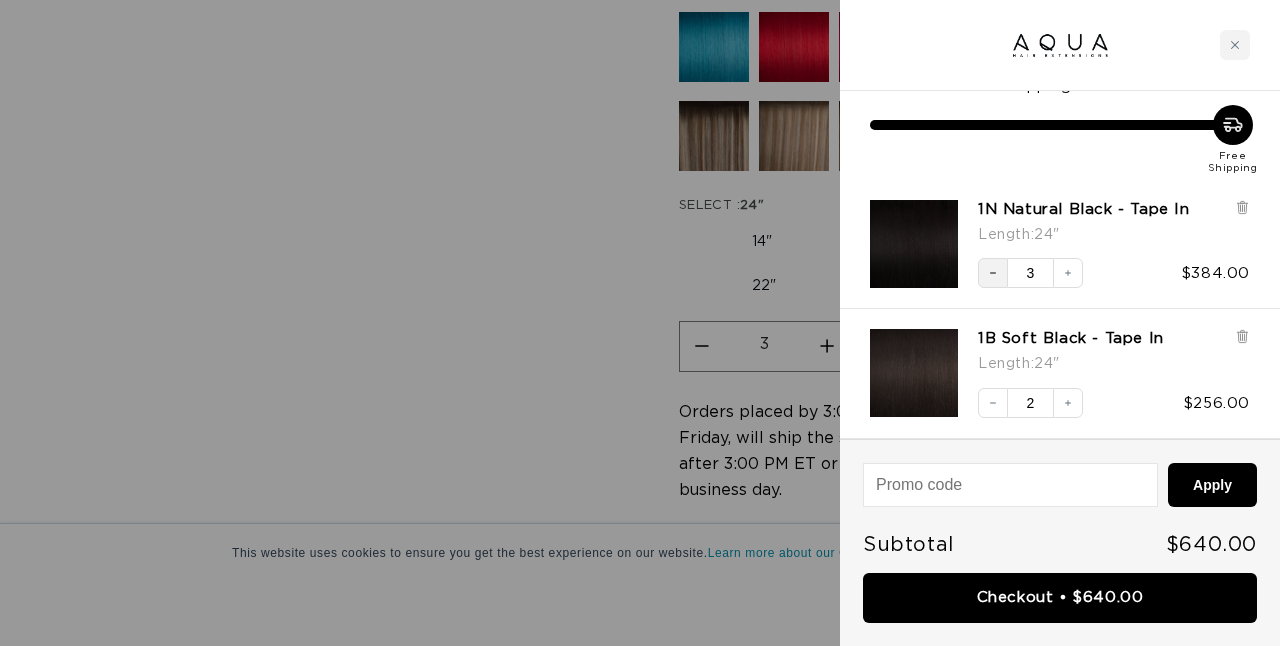 click on "Decrease quantity" at bounding box center (993, 273) 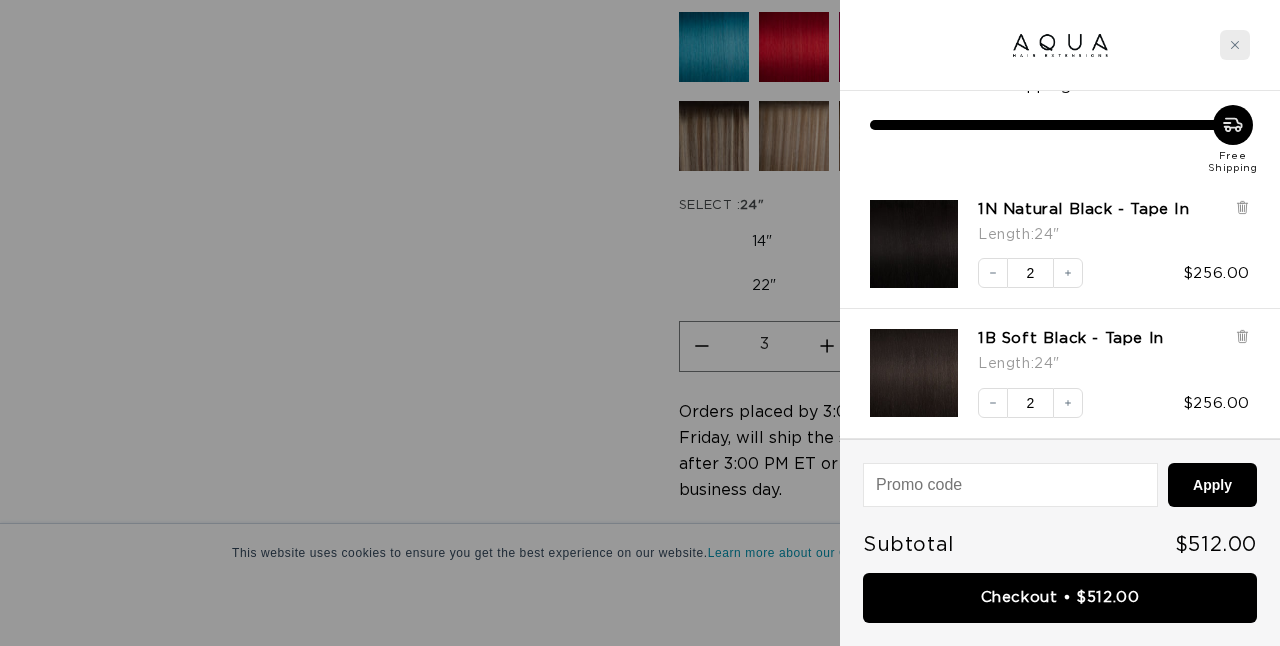 scroll, scrollTop: 0, scrollLeft: 2348, axis: horizontal 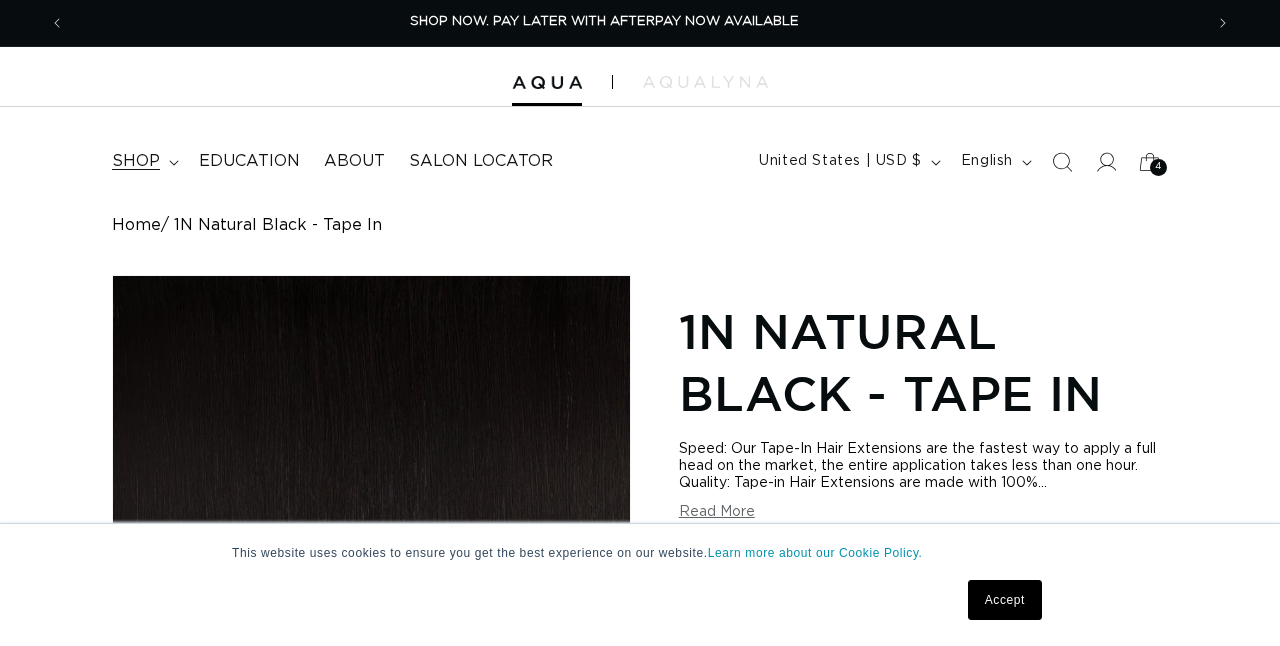 click on "shop" at bounding box center [136, 161] 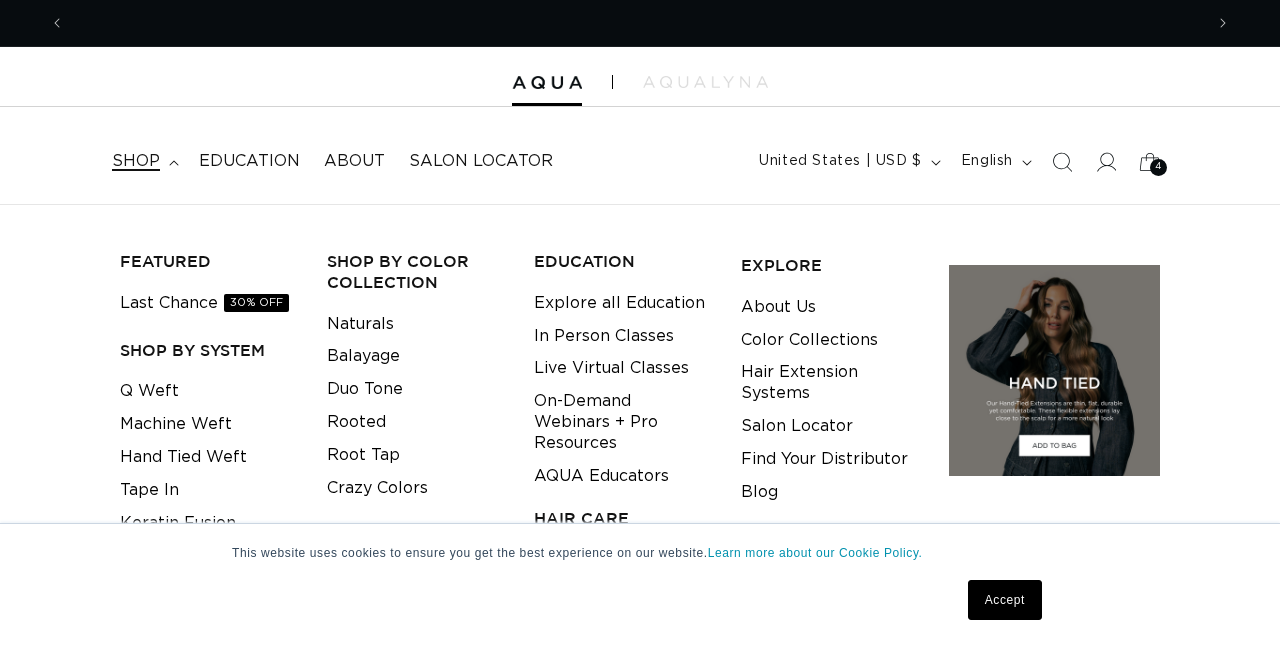 scroll, scrollTop: 0, scrollLeft: 2348, axis: horizontal 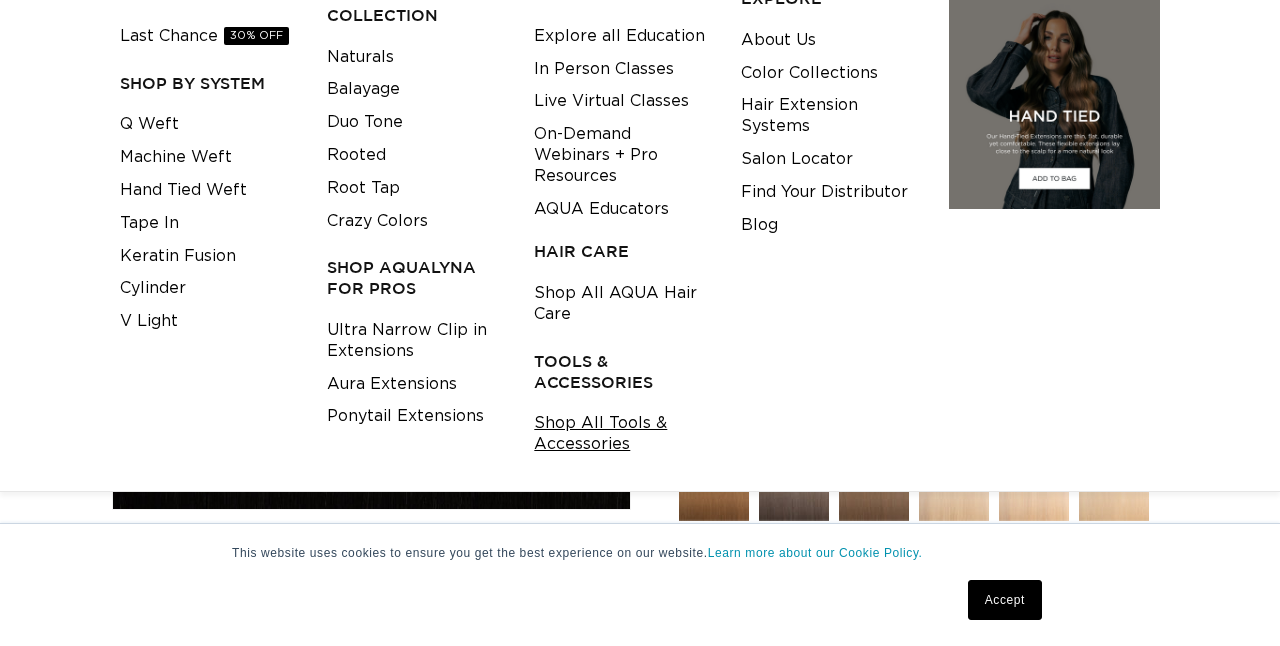click on "Shop All Tools & Accessories" at bounding box center (622, 434) 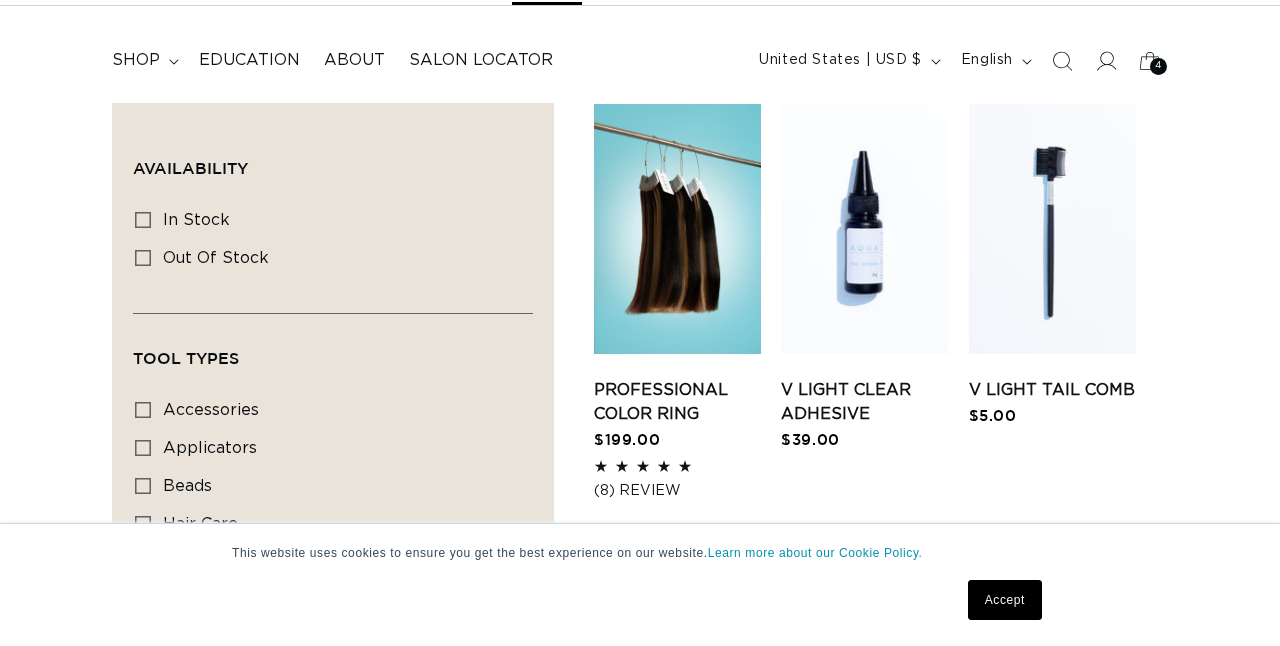 scroll, scrollTop: 102, scrollLeft: 0, axis: vertical 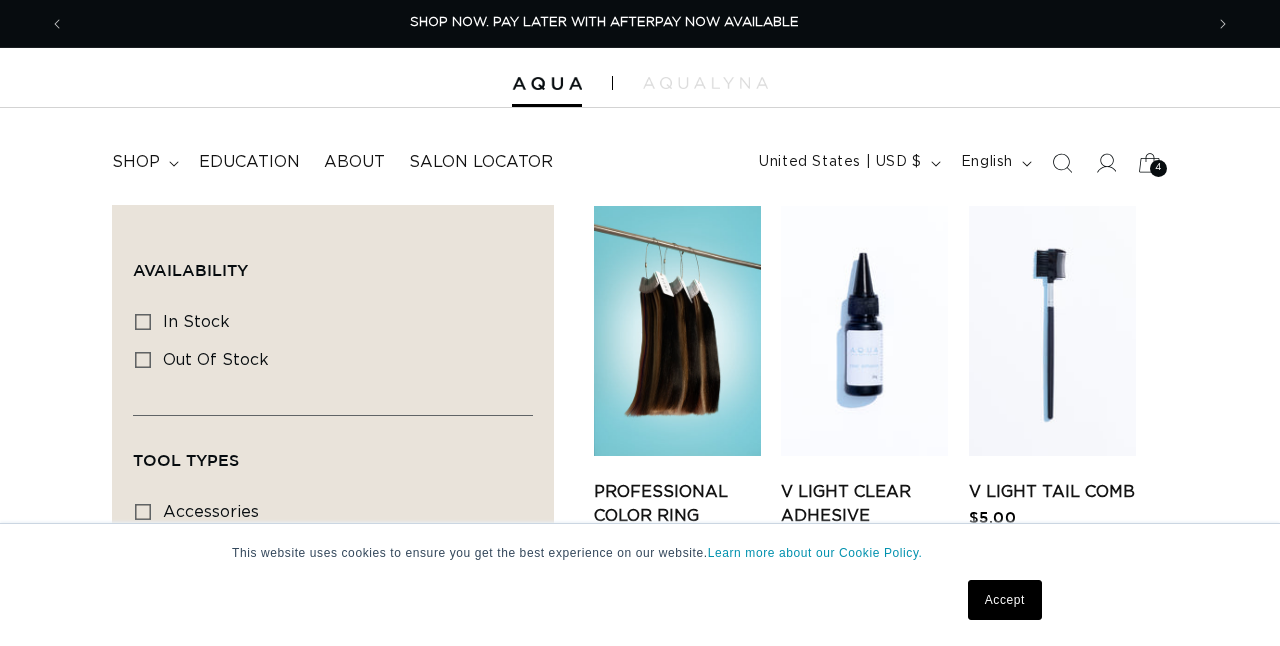 click 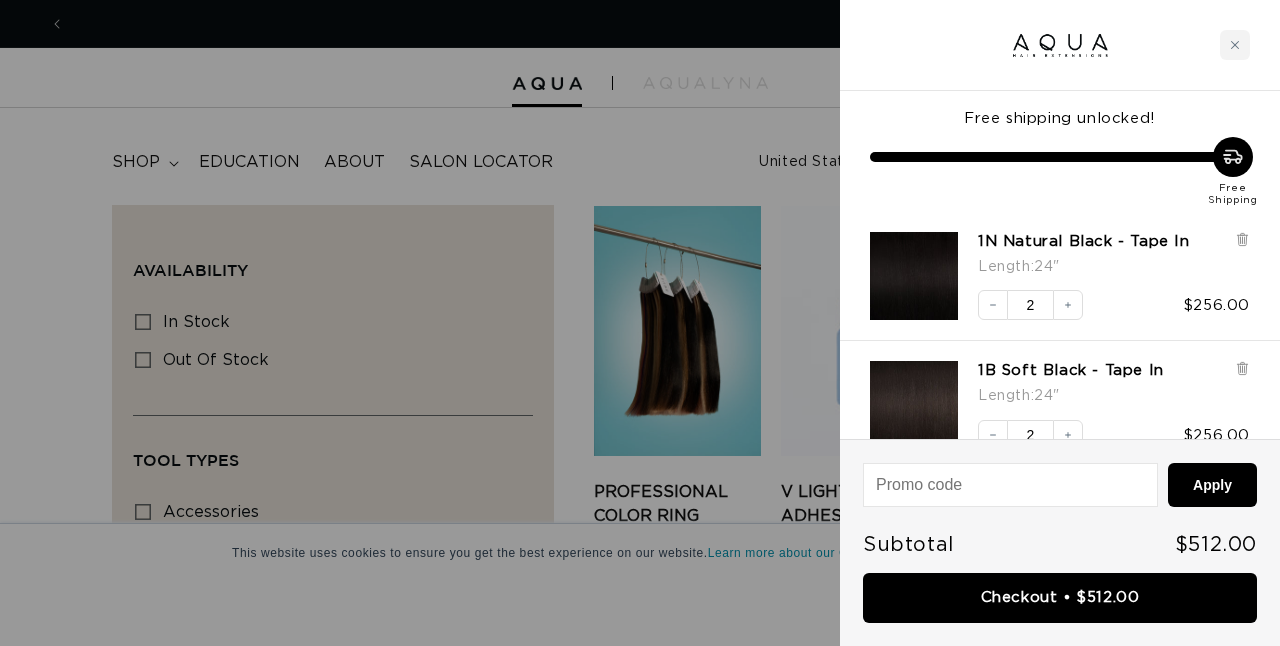 scroll, scrollTop: 0, scrollLeft: 1174, axis: horizontal 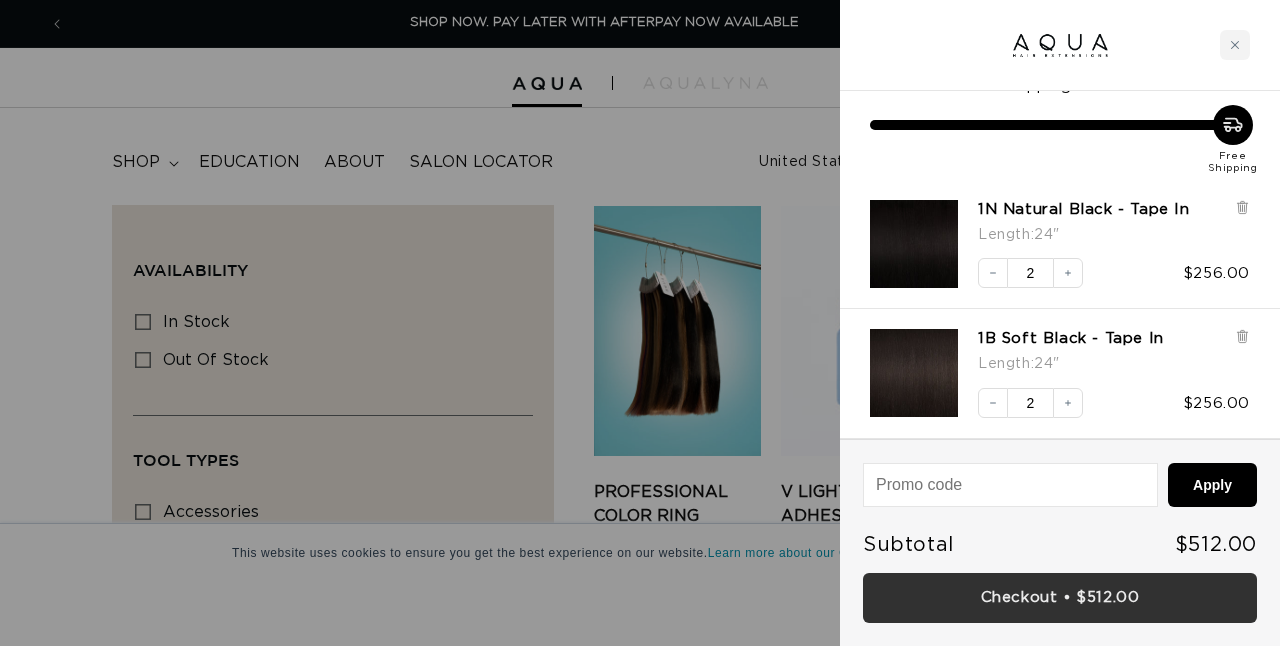 click on "Checkout • $512.00" at bounding box center [1060, 598] 